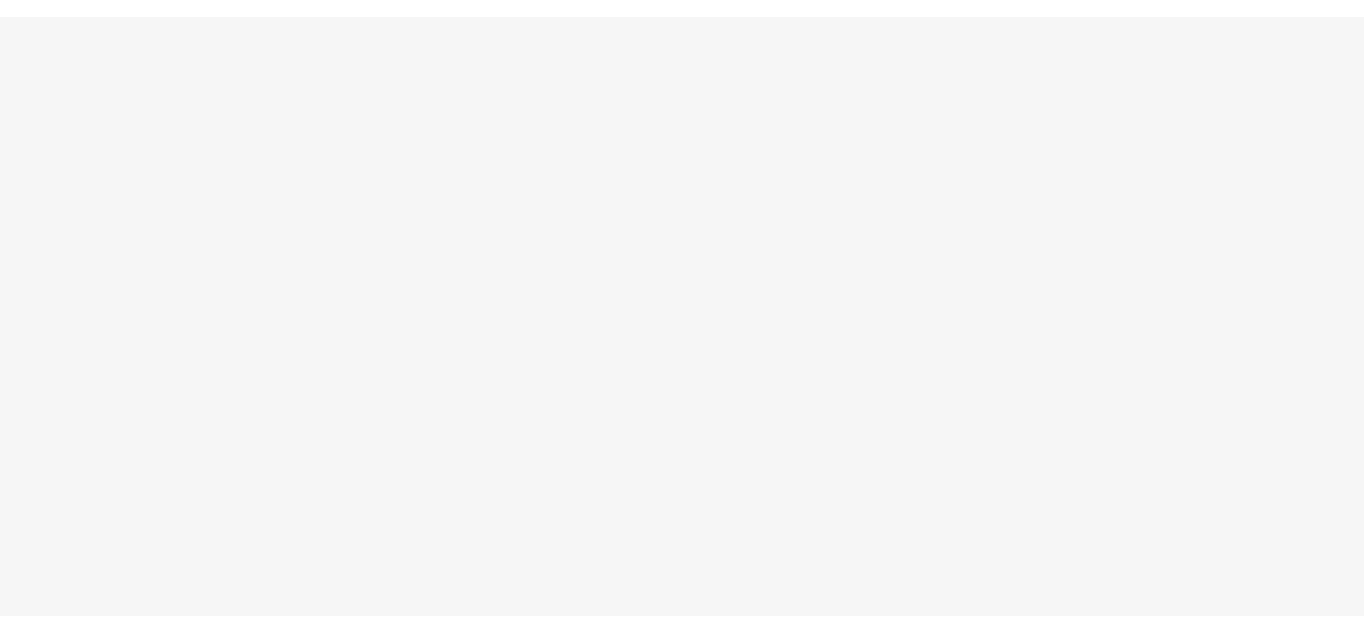scroll, scrollTop: 0, scrollLeft: 0, axis: both 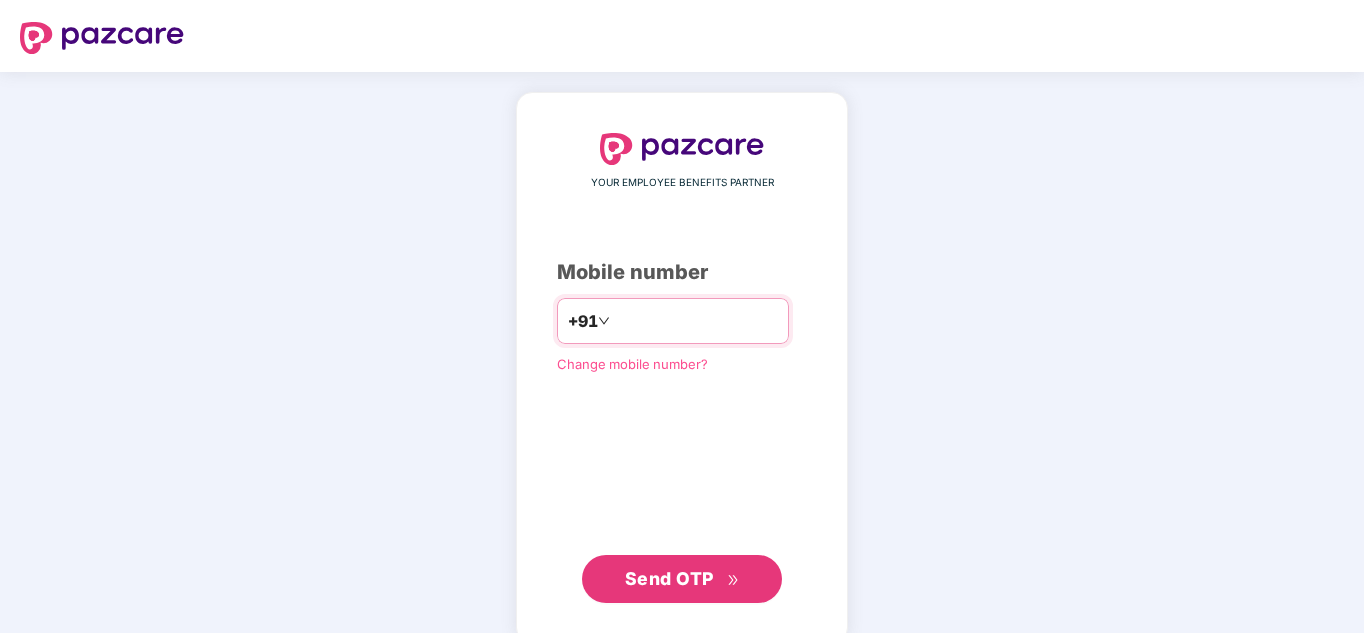 click at bounding box center (696, 321) 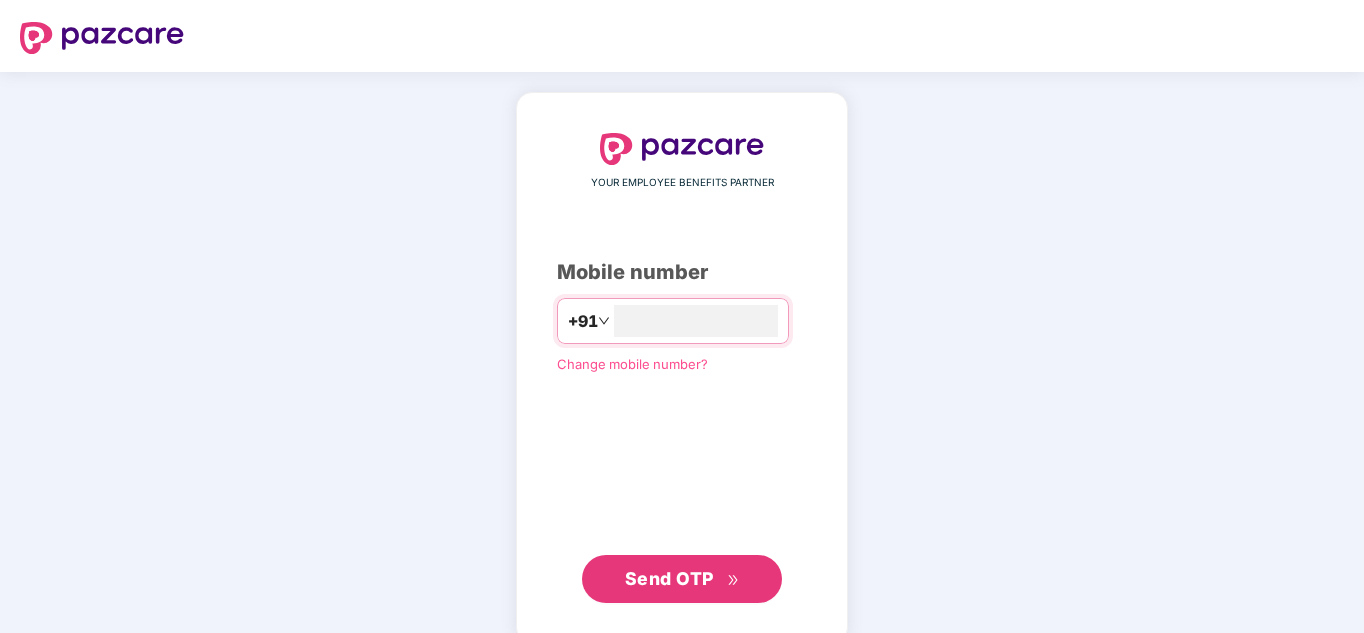 click on "Send OTP" at bounding box center [669, 578] 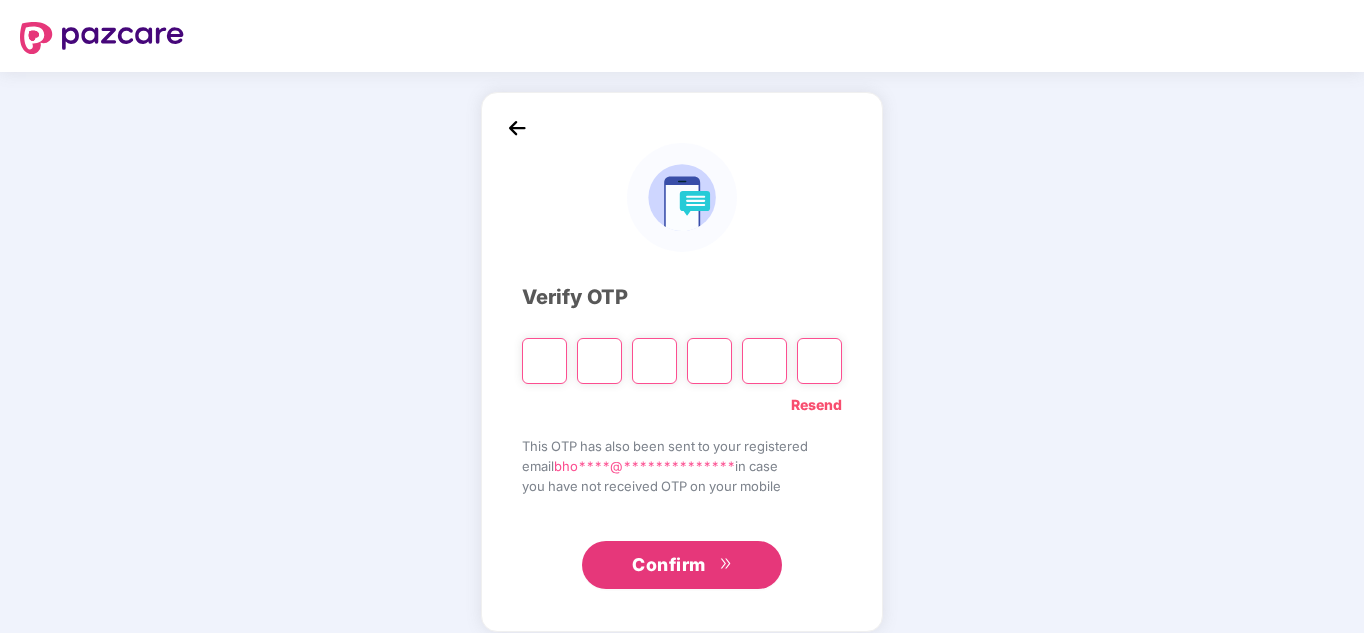 type on "*" 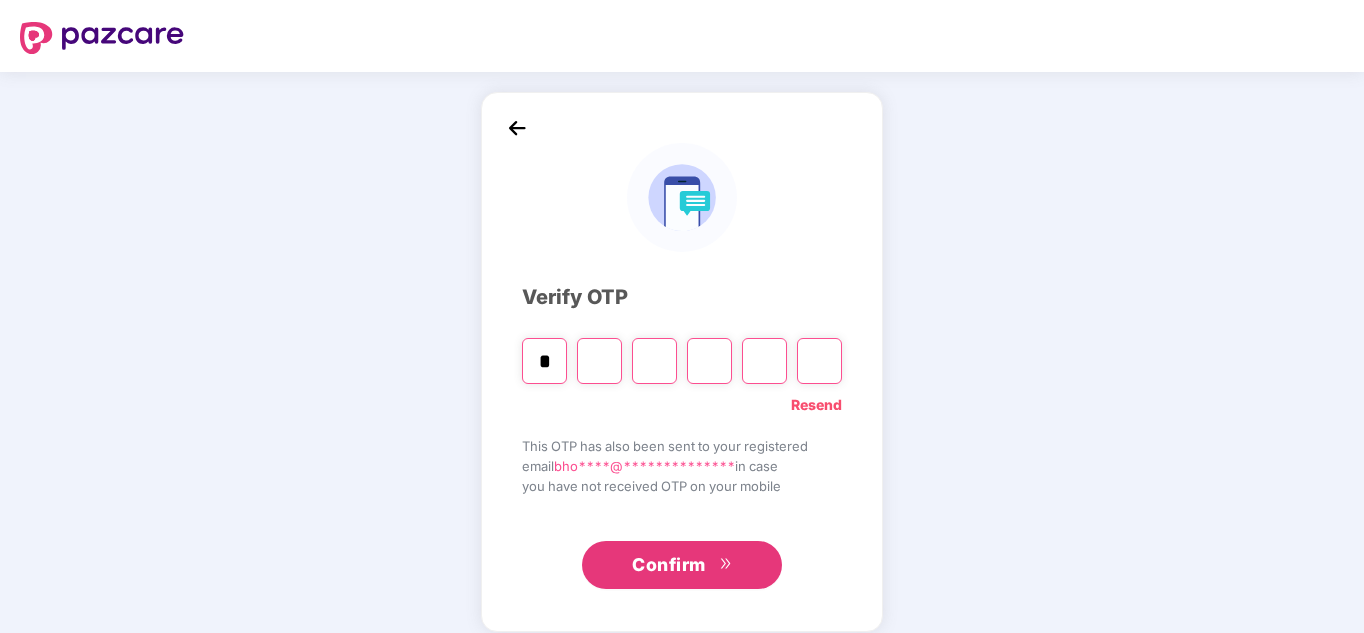 type on "*" 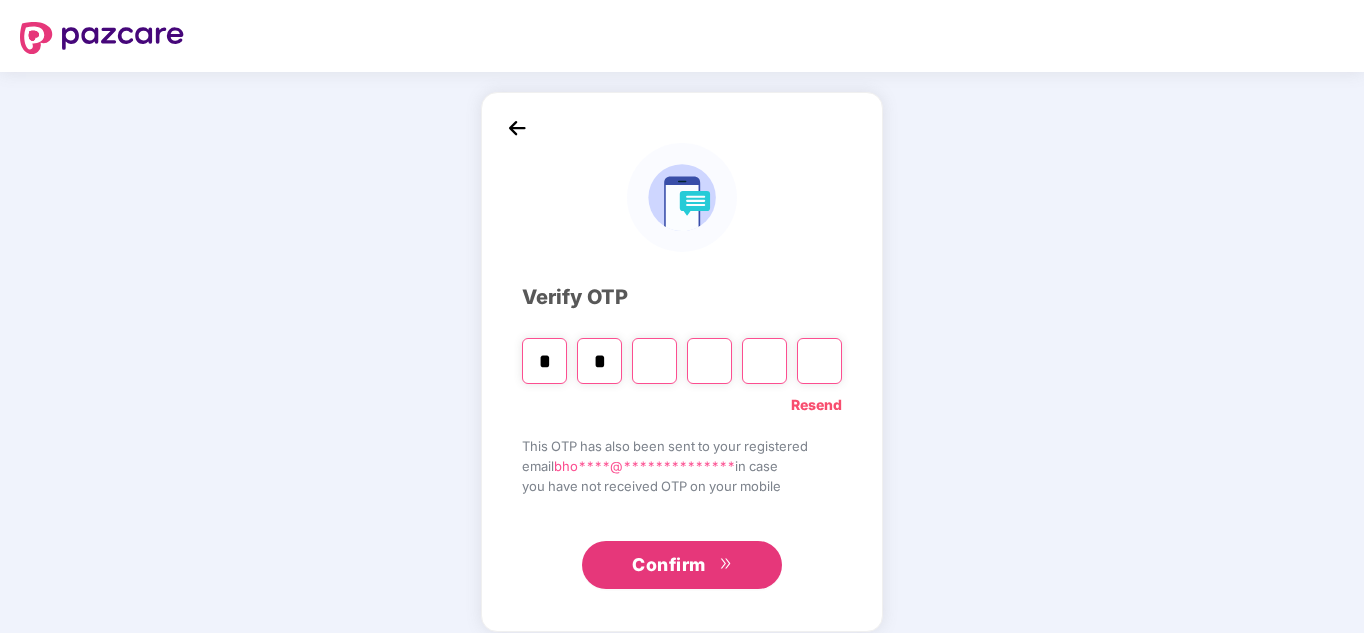 type on "*" 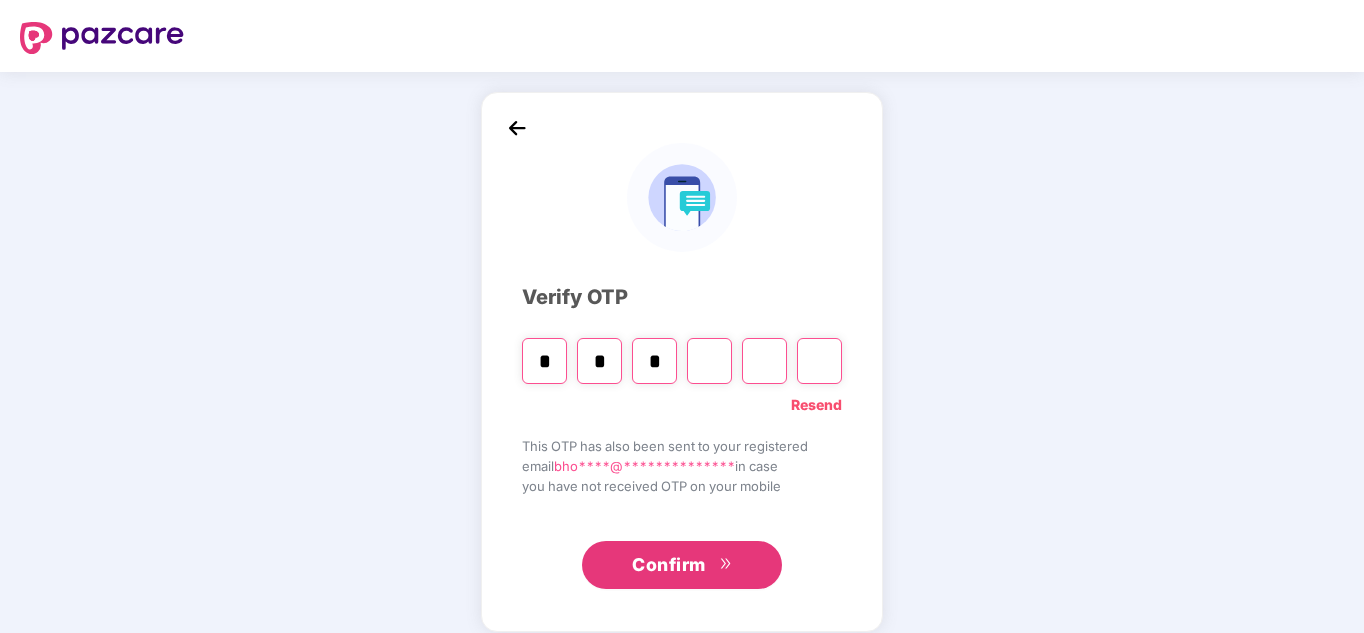 type on "*" 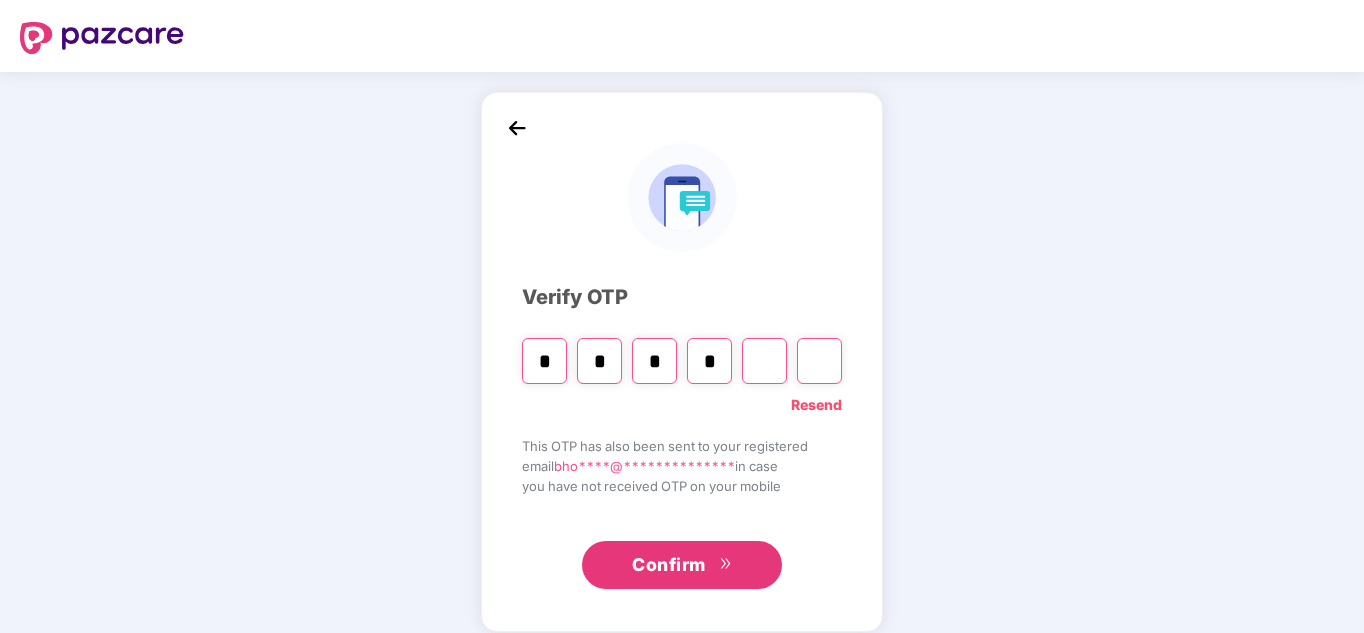 type on "*" 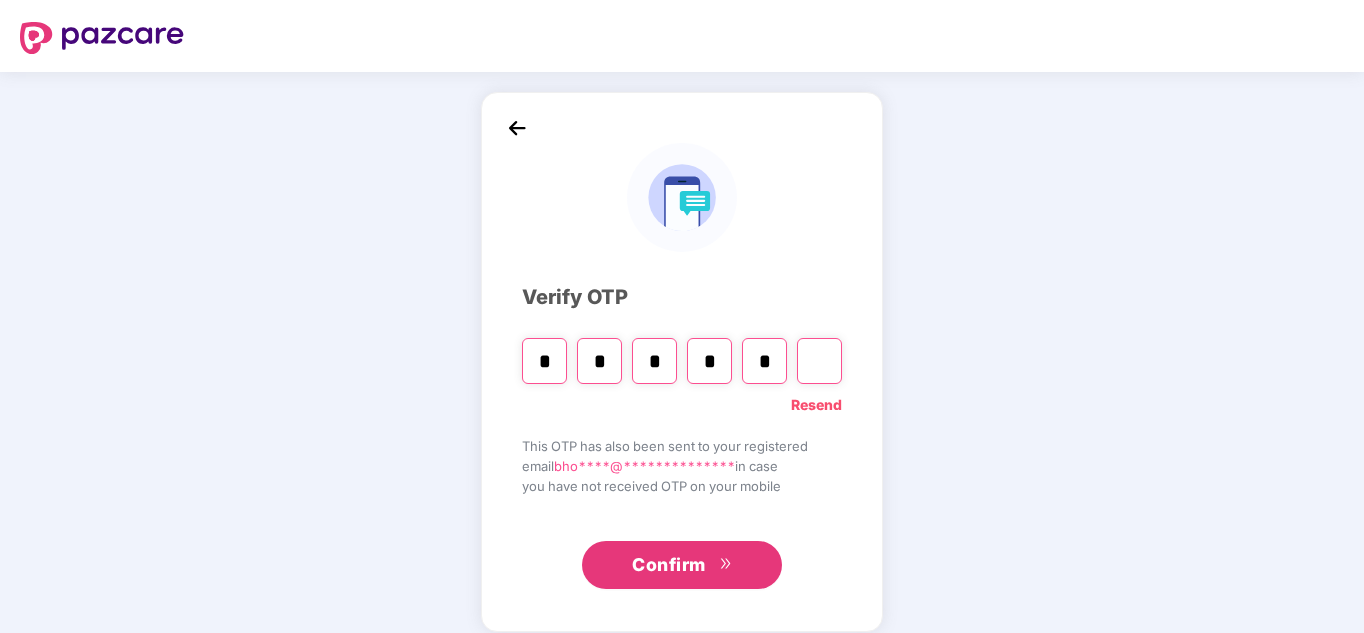 type on "*" 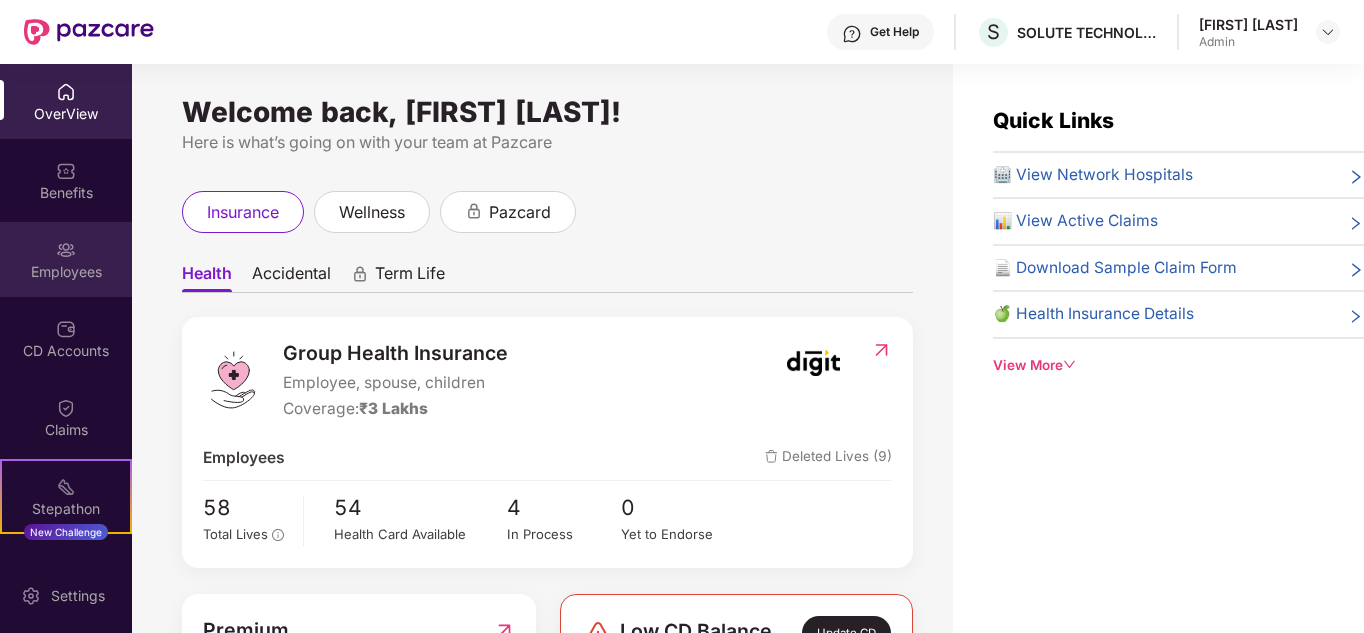 click at bounding box center (66, 250) 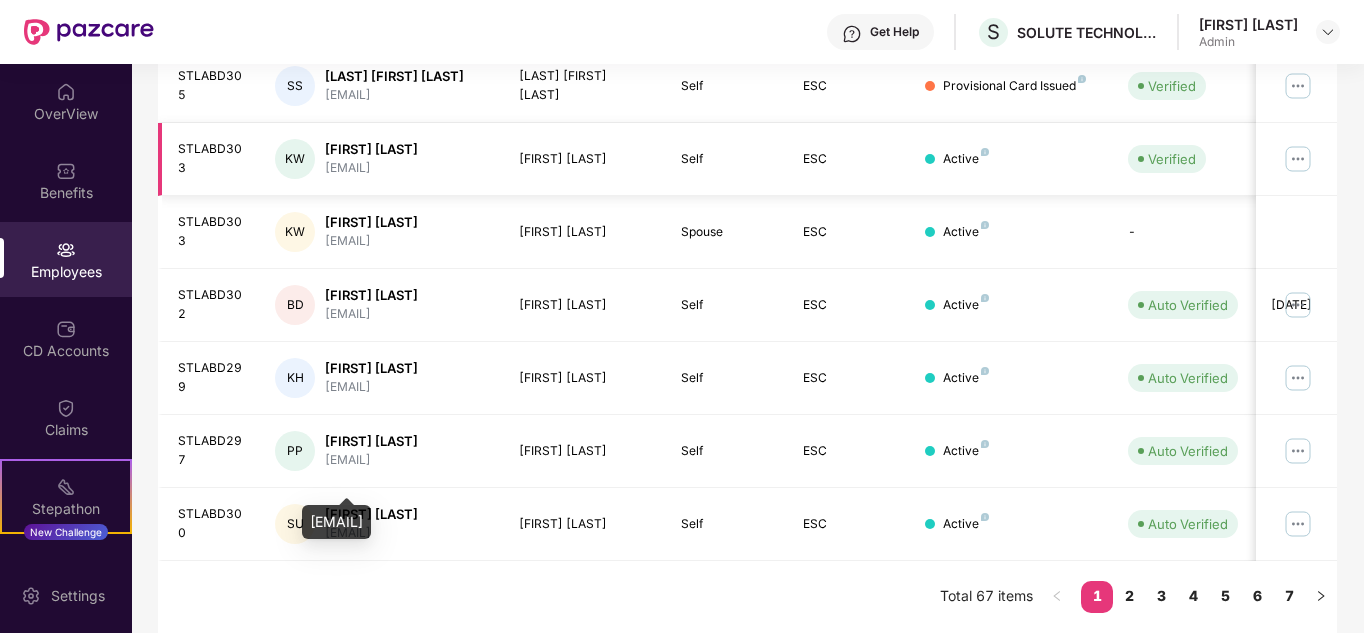 scroll, scrollTop: 697, scrollLeft: 0, axis: vertical 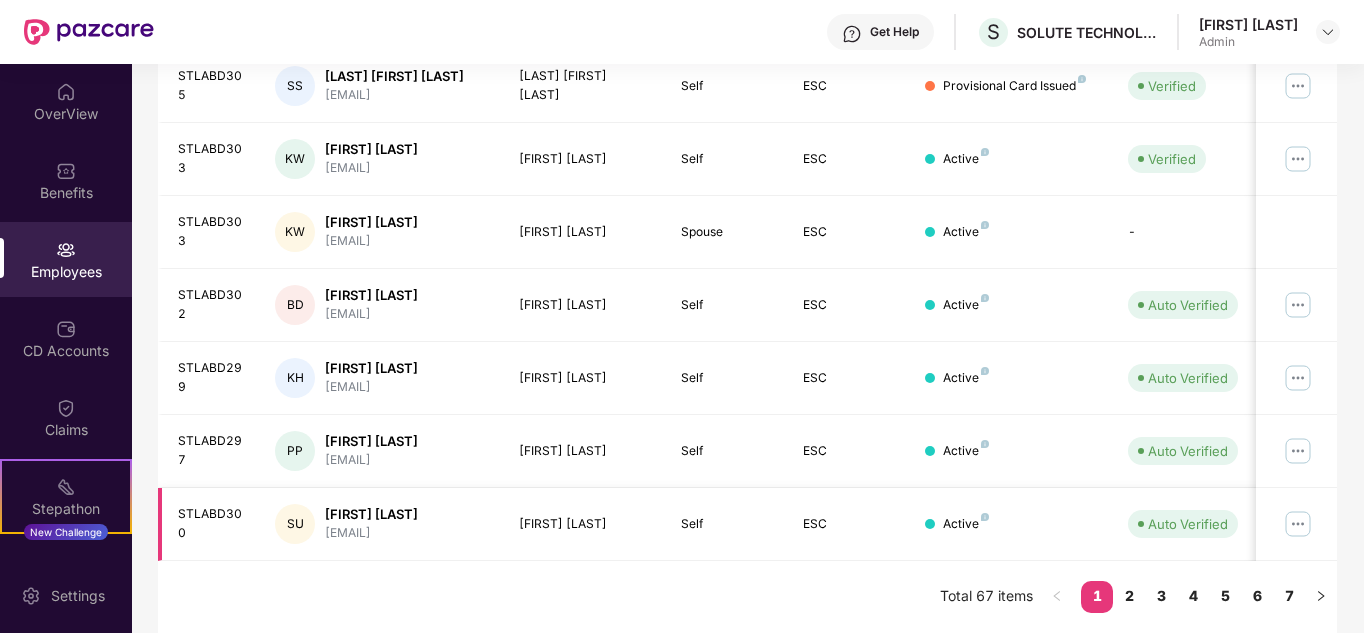 click at bounding box center [1298, 524] 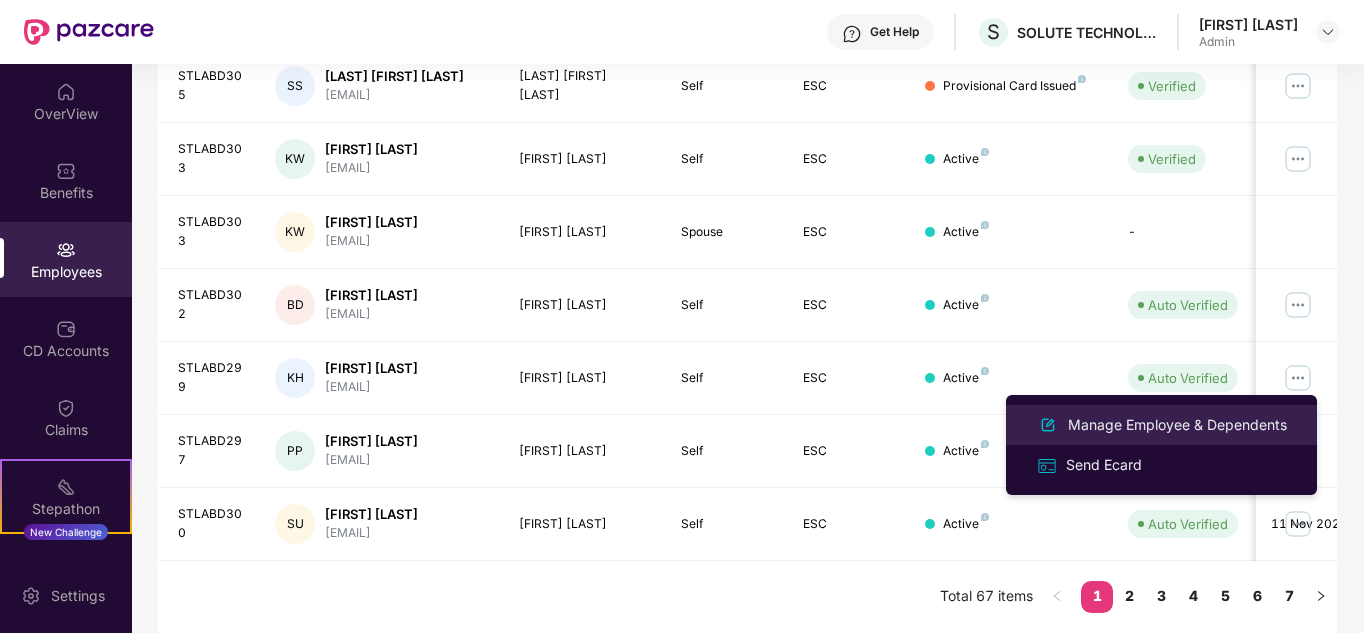 click on "Manage Employee & Dependents" at bounding box center [1177, 425] 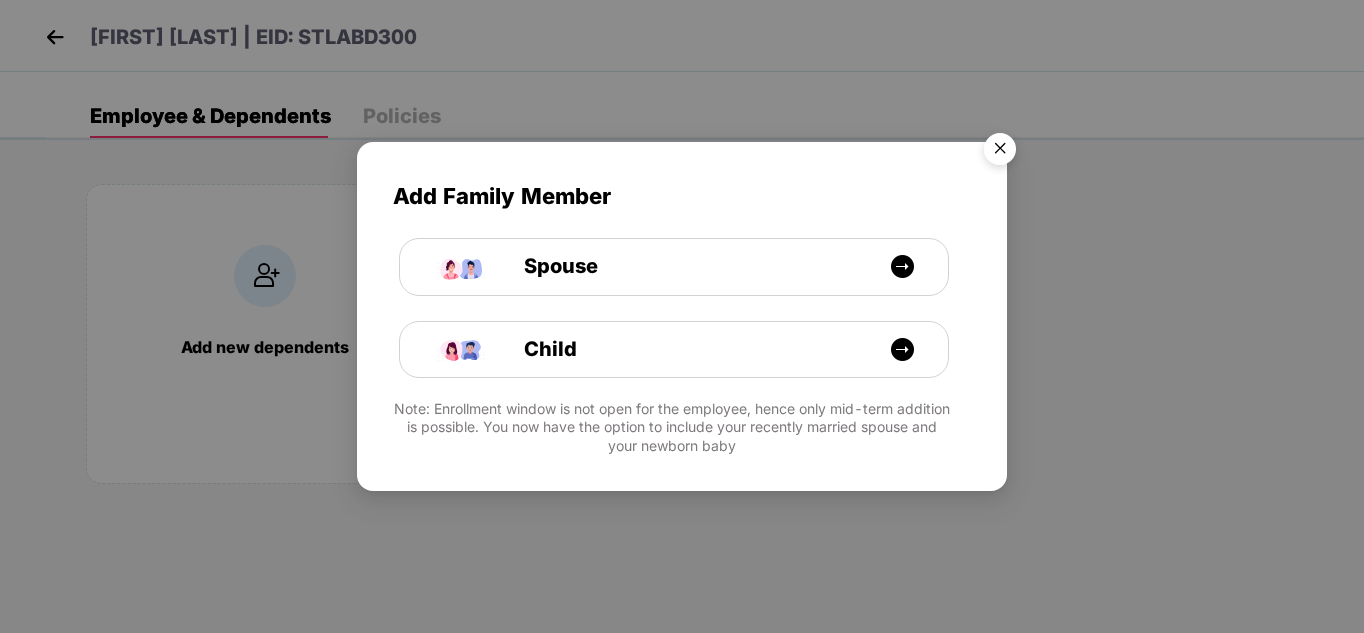 click at bounding box center (1000, 152) 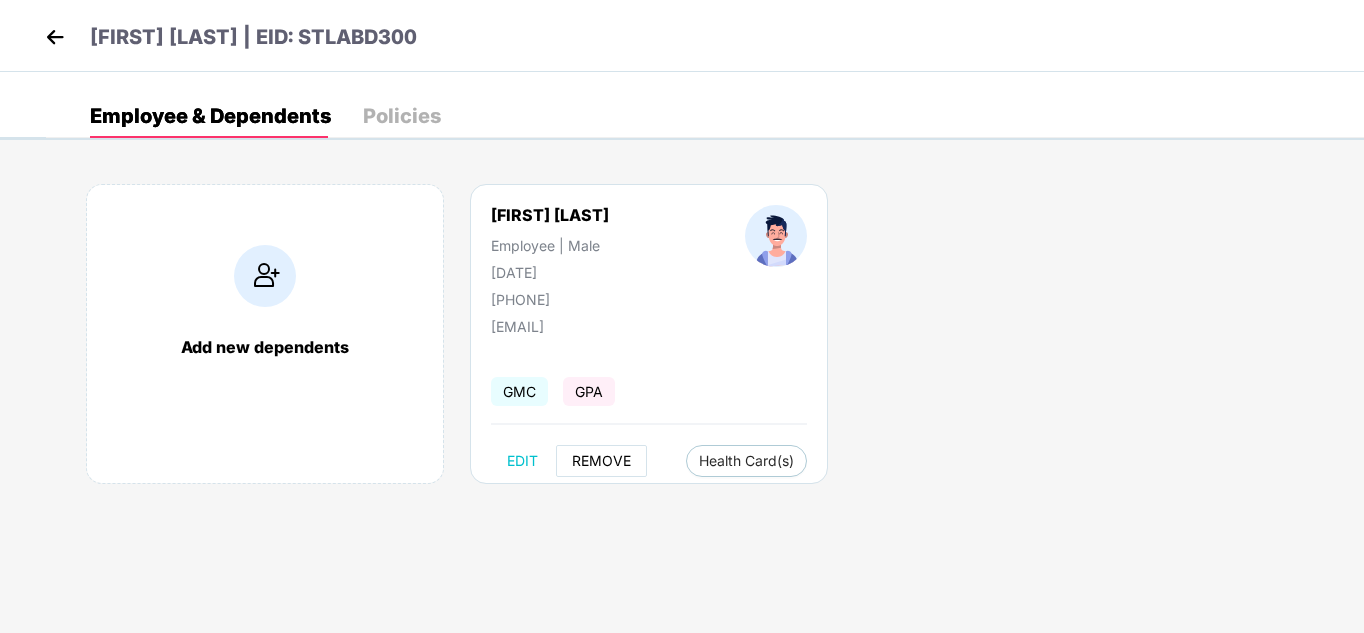 click on "REMOVE" at bounding box center (601, 461) 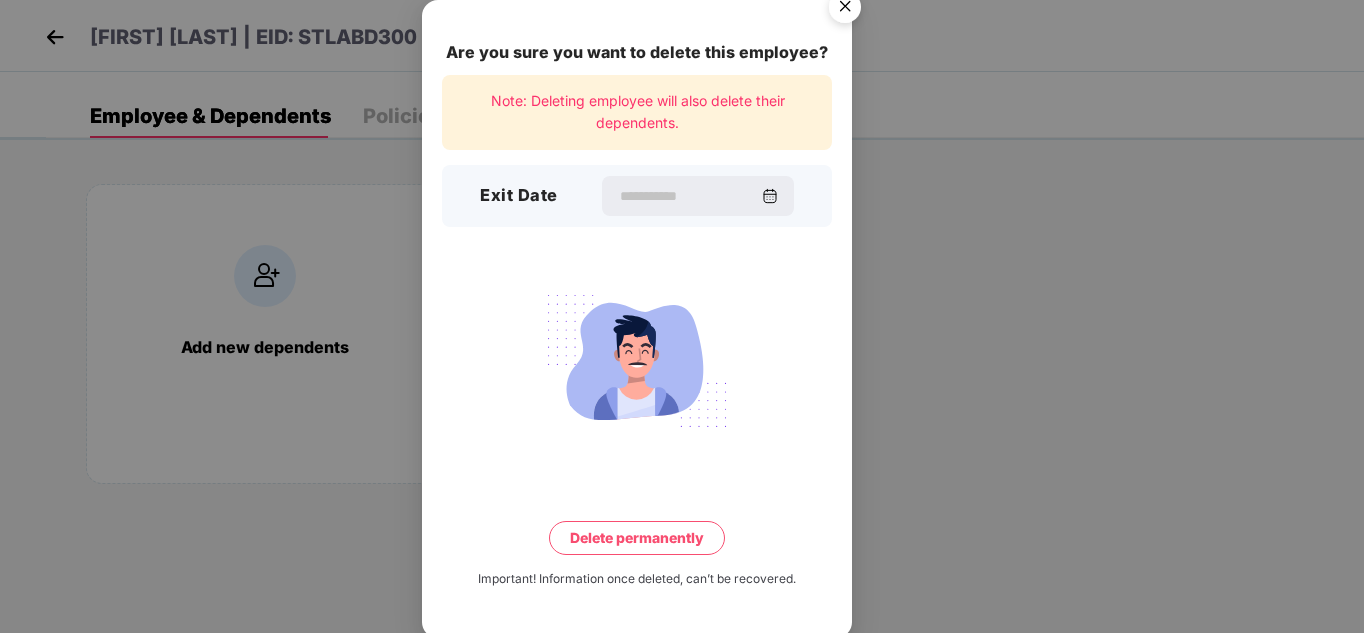 click on "Exit Date" at bounding box center [637, 196] 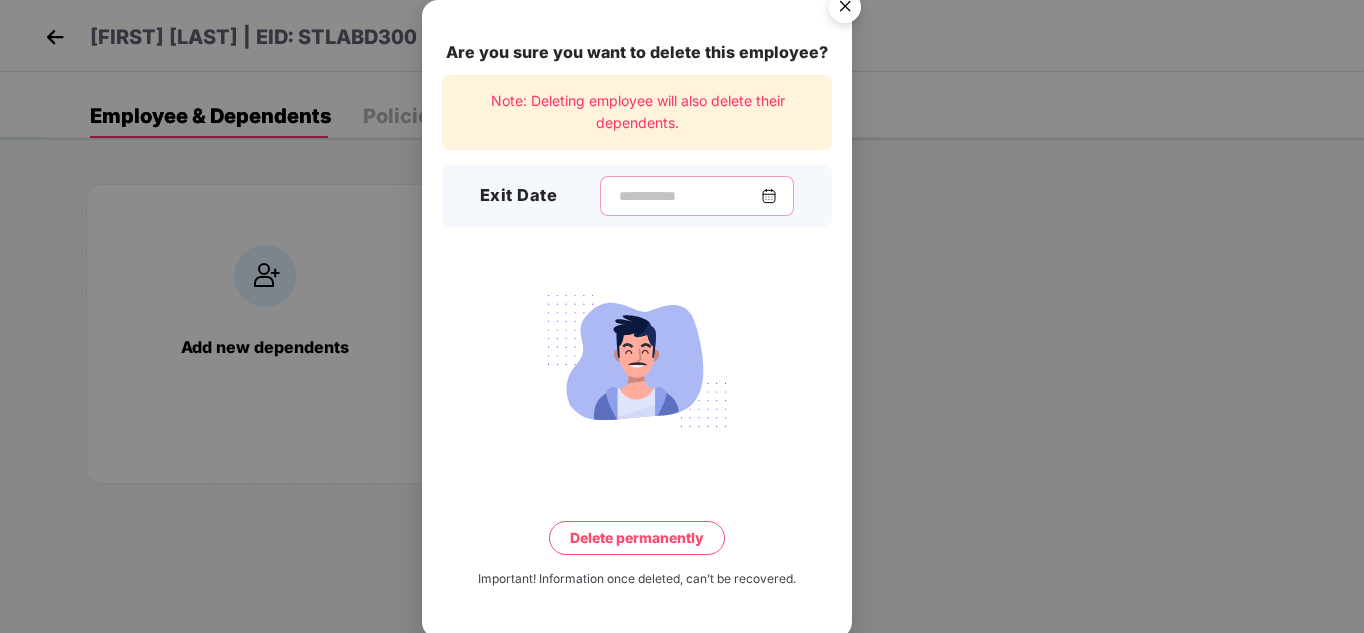 click at bounding box center (689, 196) 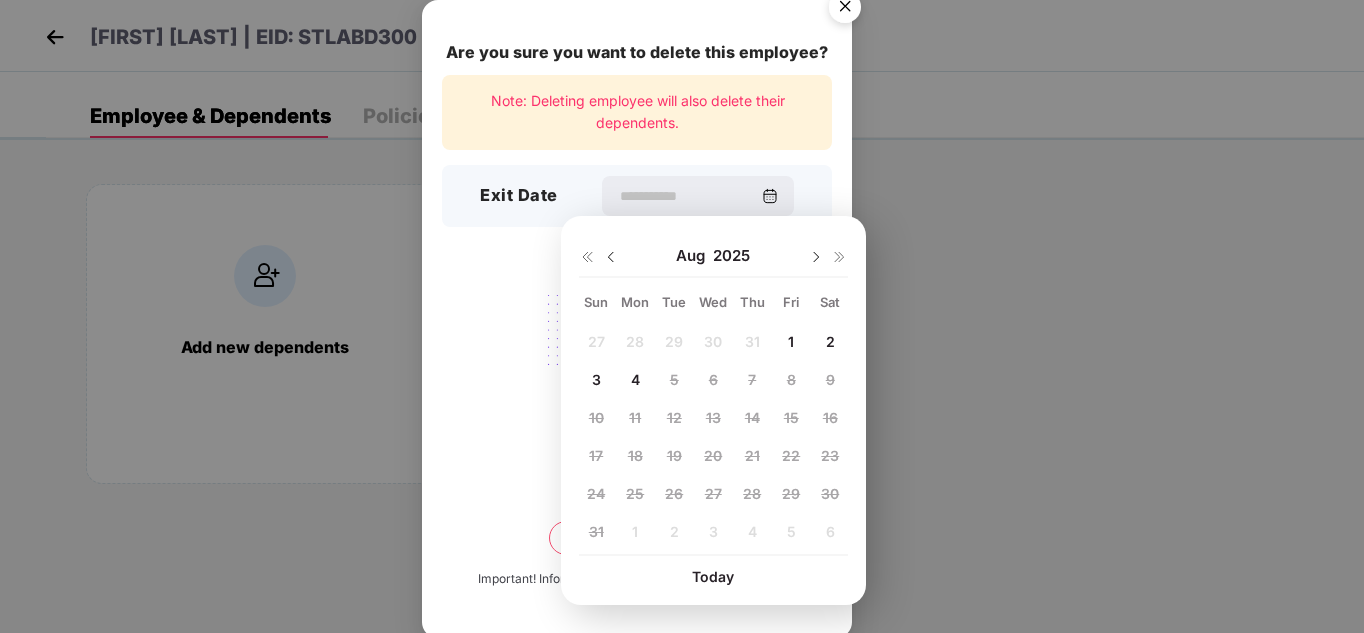click at bounding box center (611, 257) 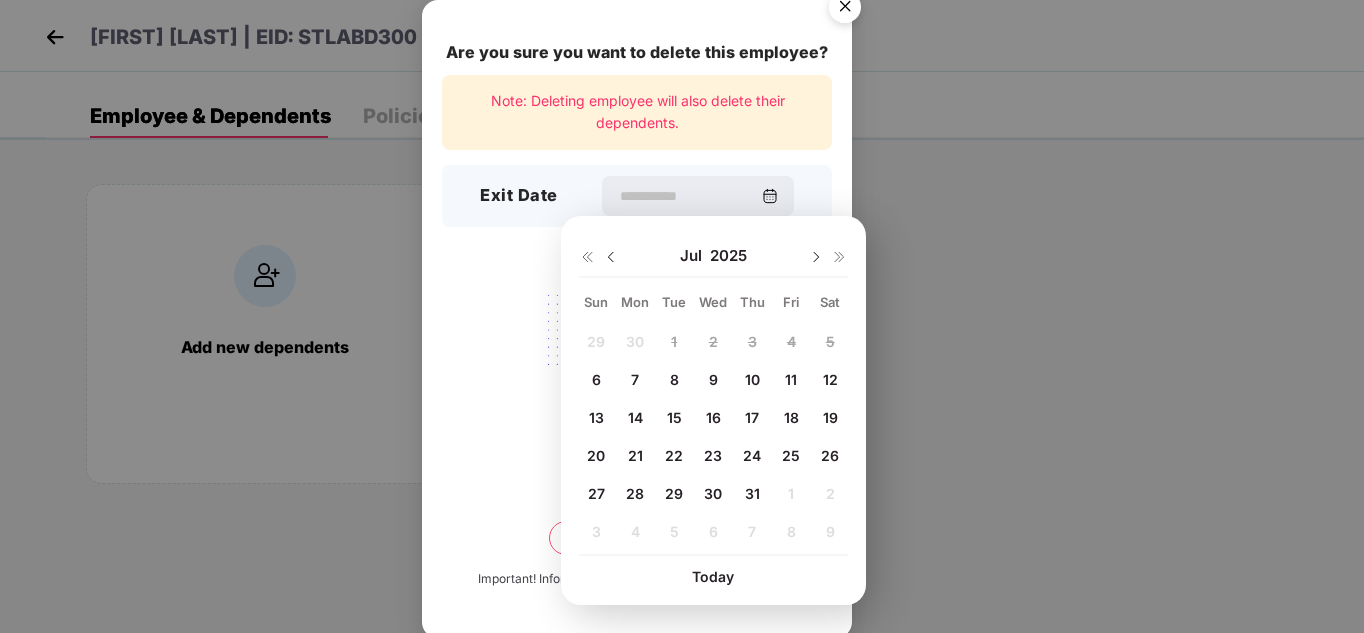 click on "31" at bounding box center [752, 493] 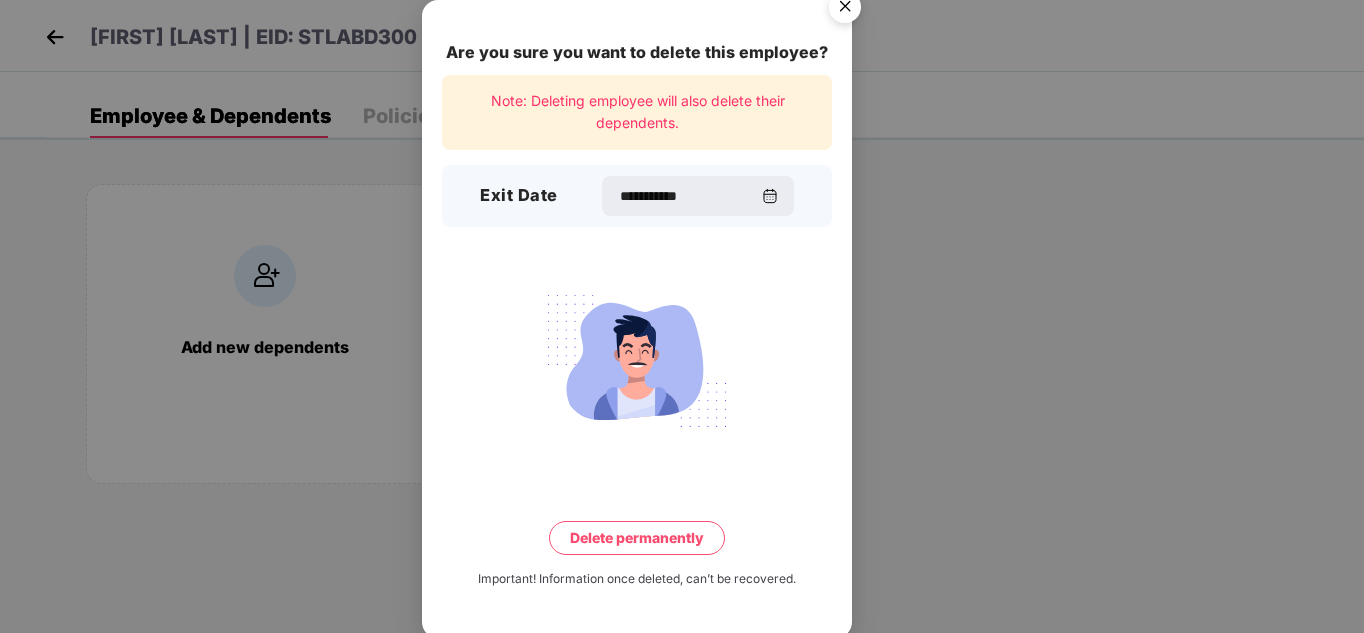click on "Delete permanently" at bounding box center [637, 538] 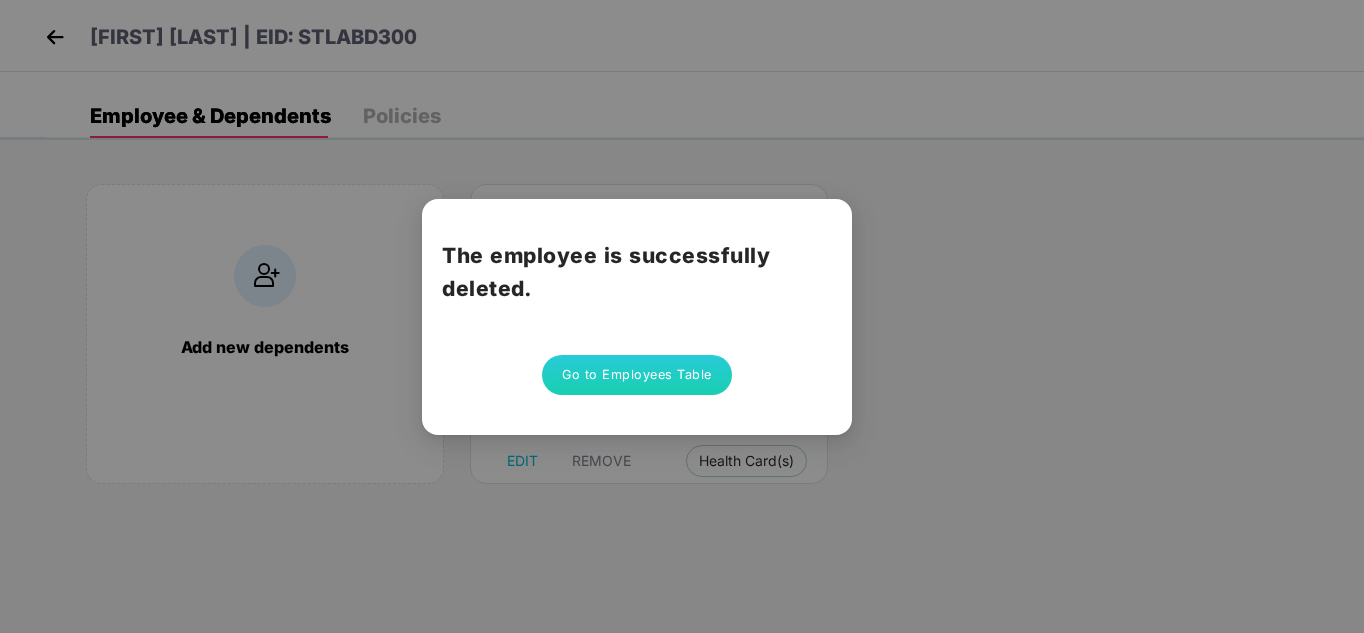 click on "Go to Employees Table" at bounding box center [637, 375] 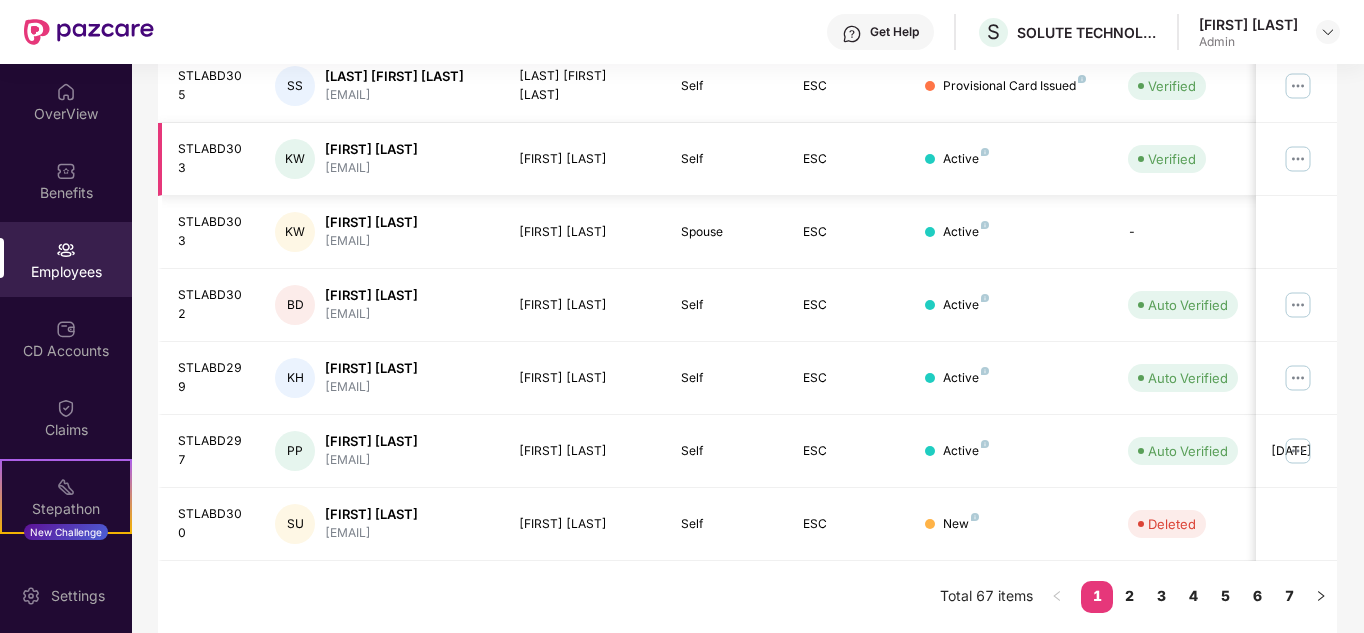 scroll, scrollTop: 697, scrollLeft: 0, axis: vertical 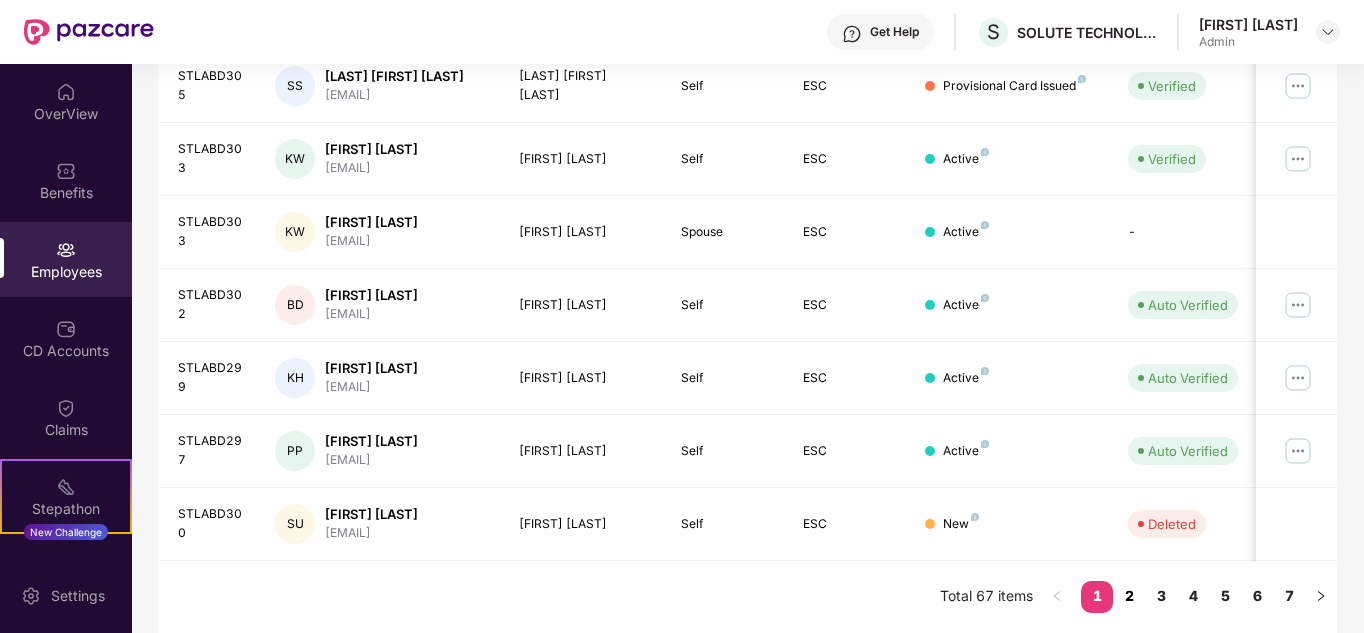 click on "2" at bounding box center [1129, 596] 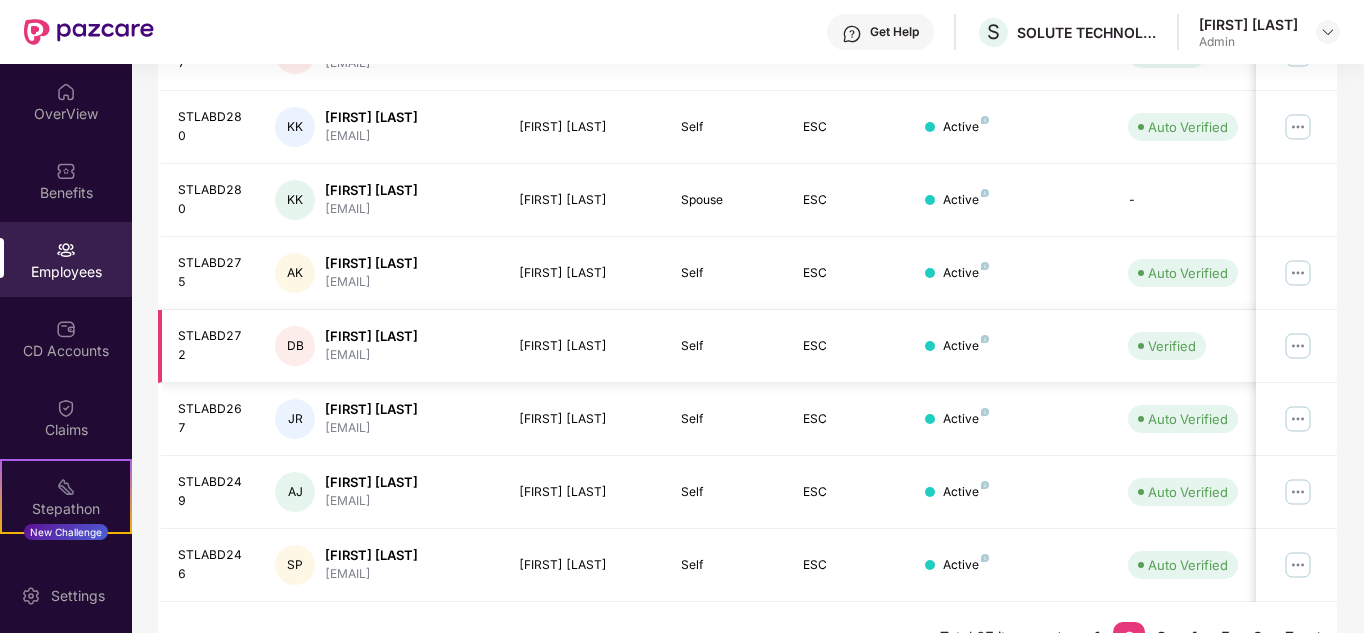 scroll, scrollTop: 630, scrollLeft: 0, axis: vertical 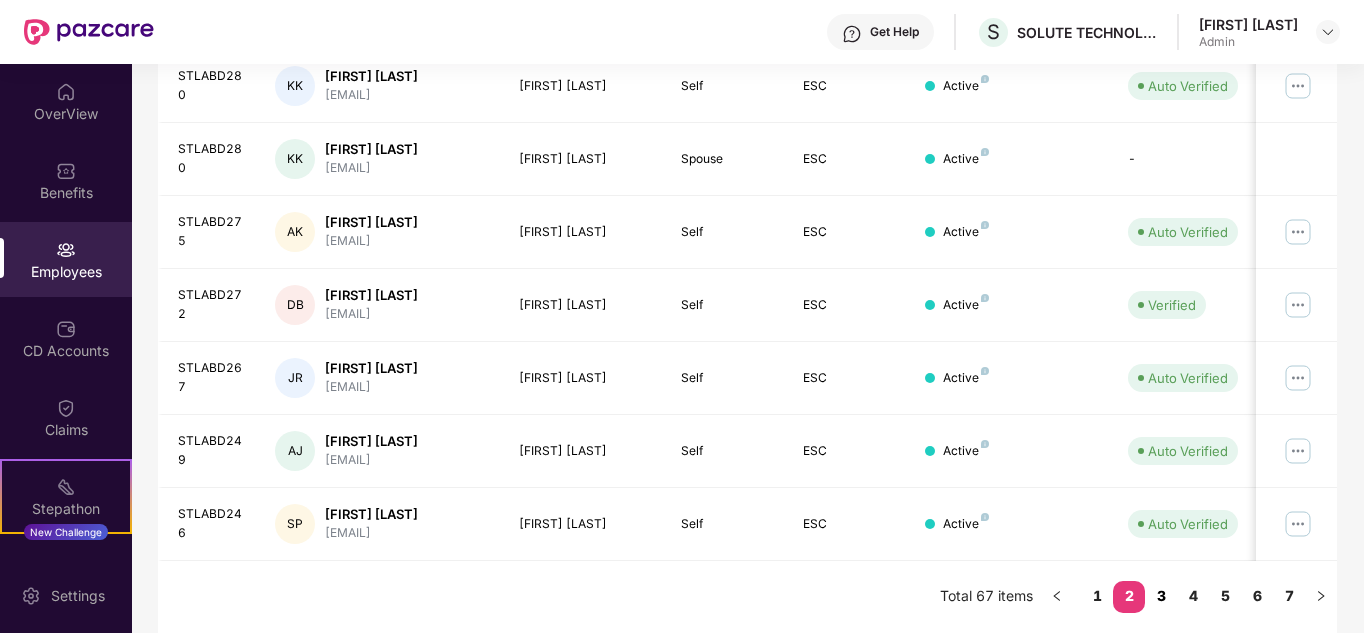 click on "3" at bounding box center [1161, 596] 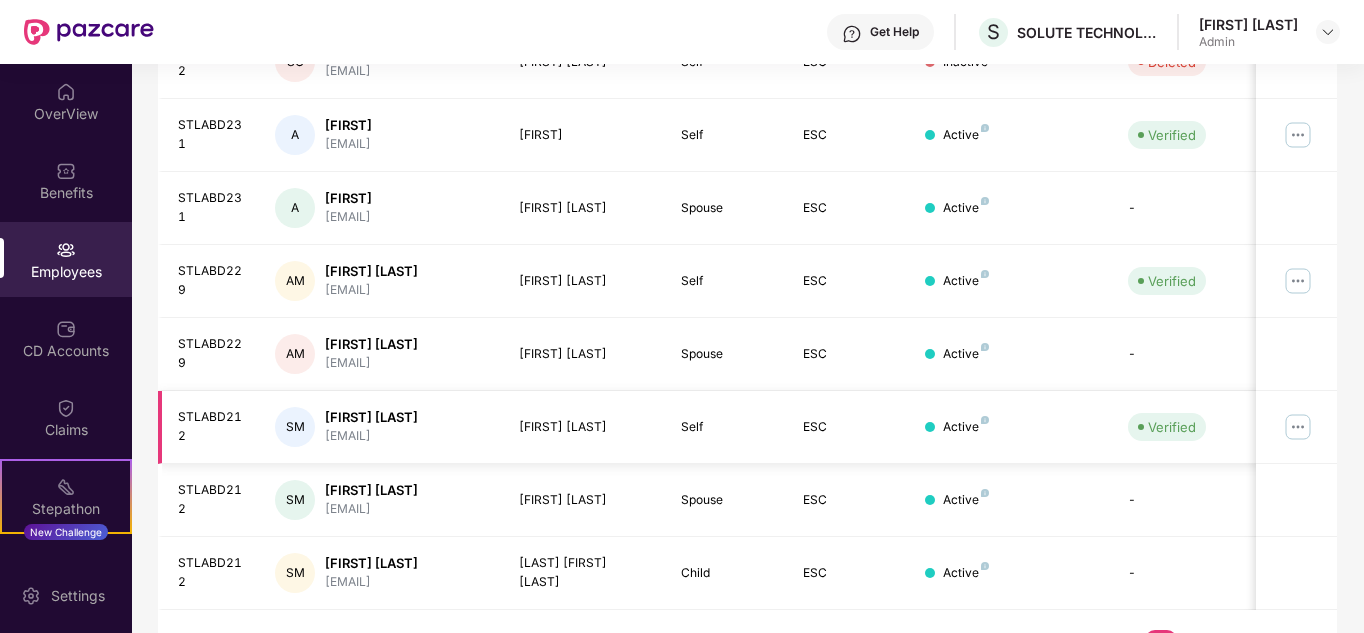 scroll, scrollTop: 596, scrollLeft: 0, axis: vertical 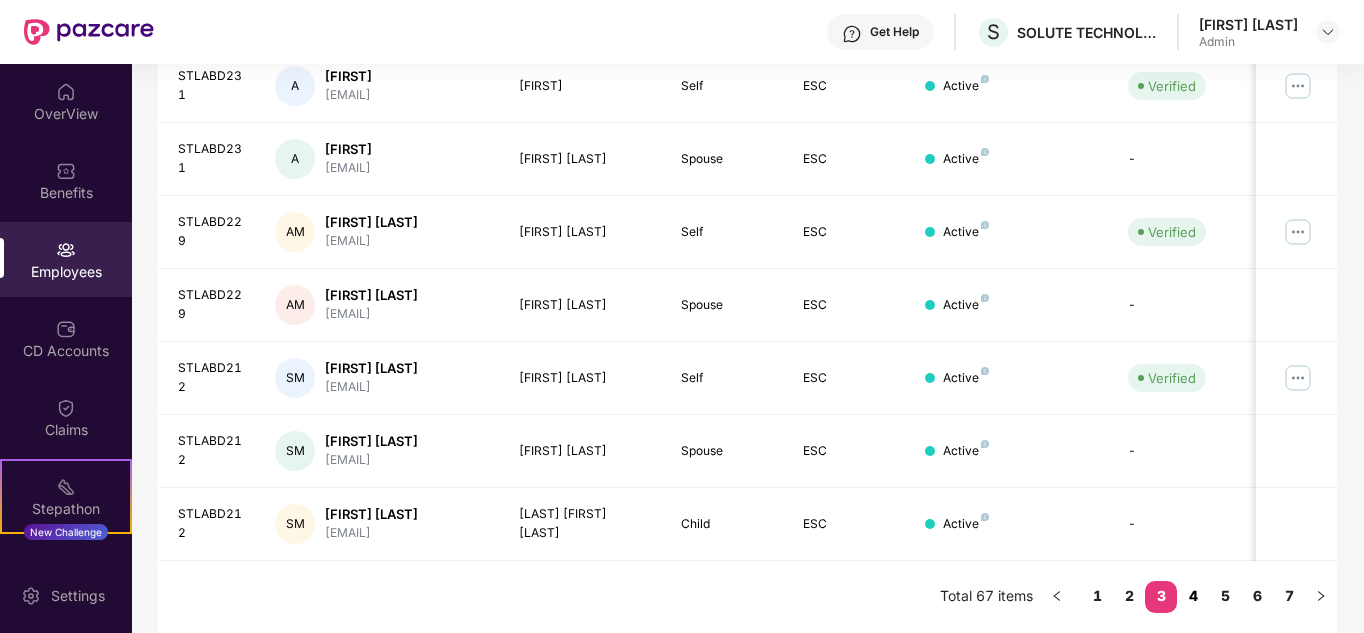 click on "4" at bounding box center (1193, 596) 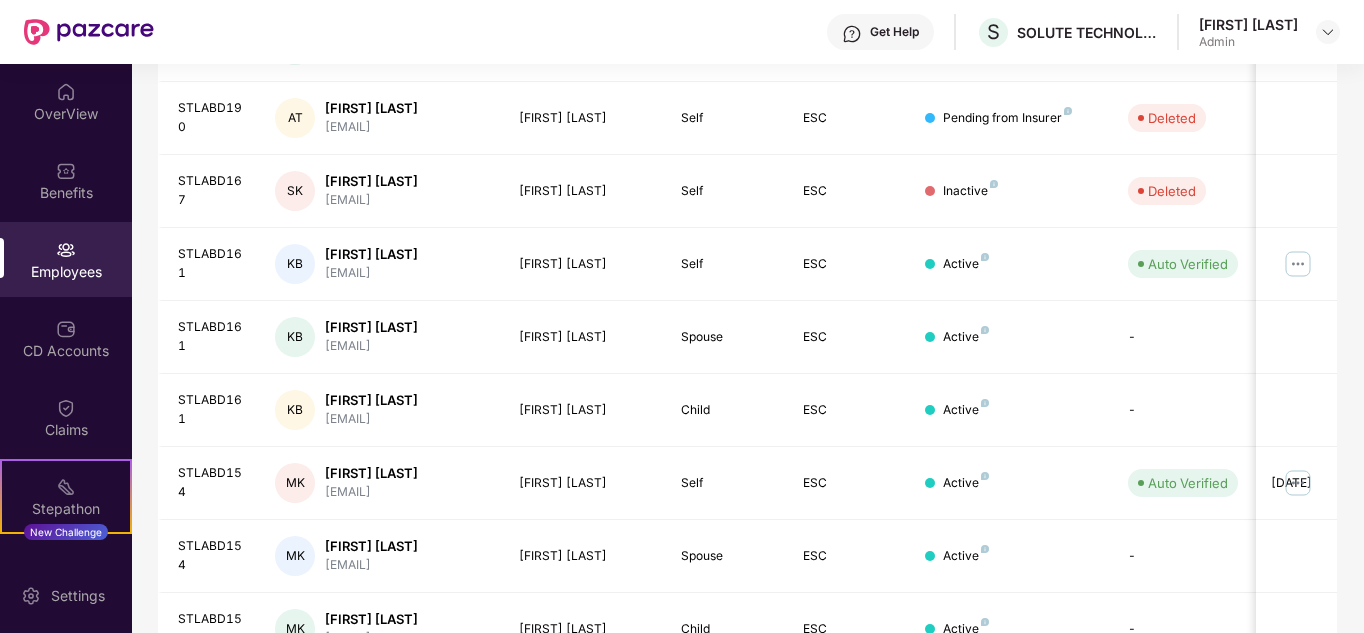 scroll, scrollTop: 596, scrollLeft: 0, axis: vertical 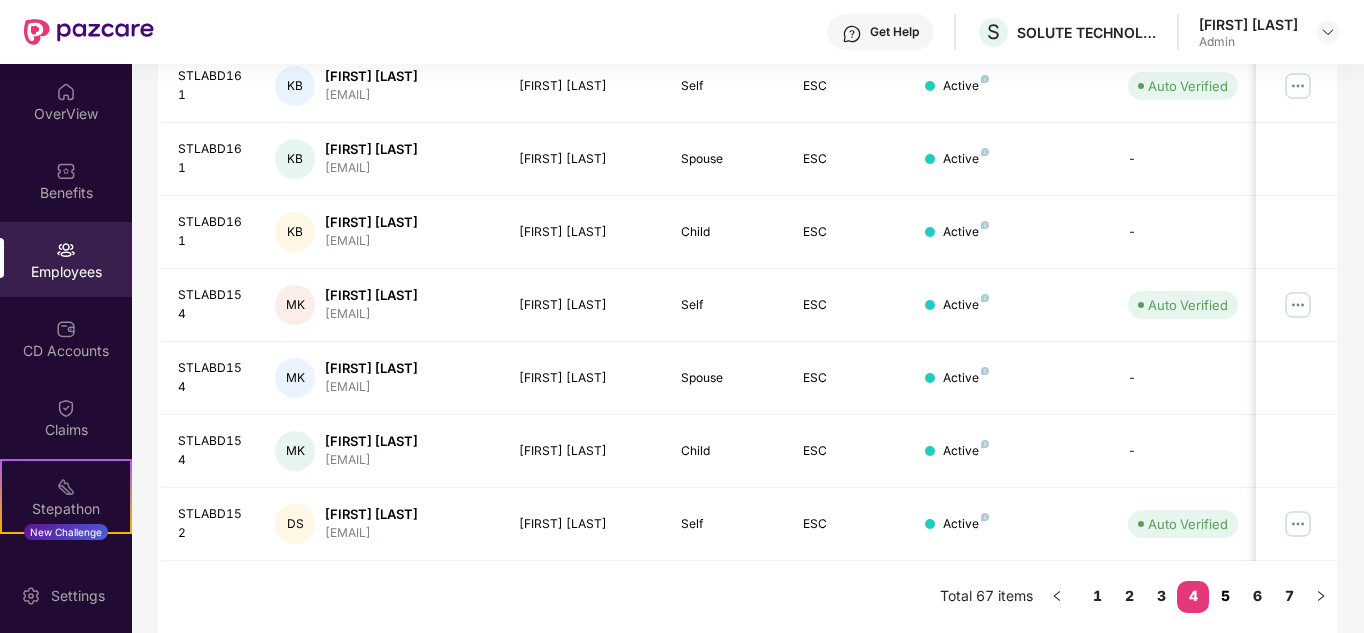 click on "5" at bounding box center [1225, 596] 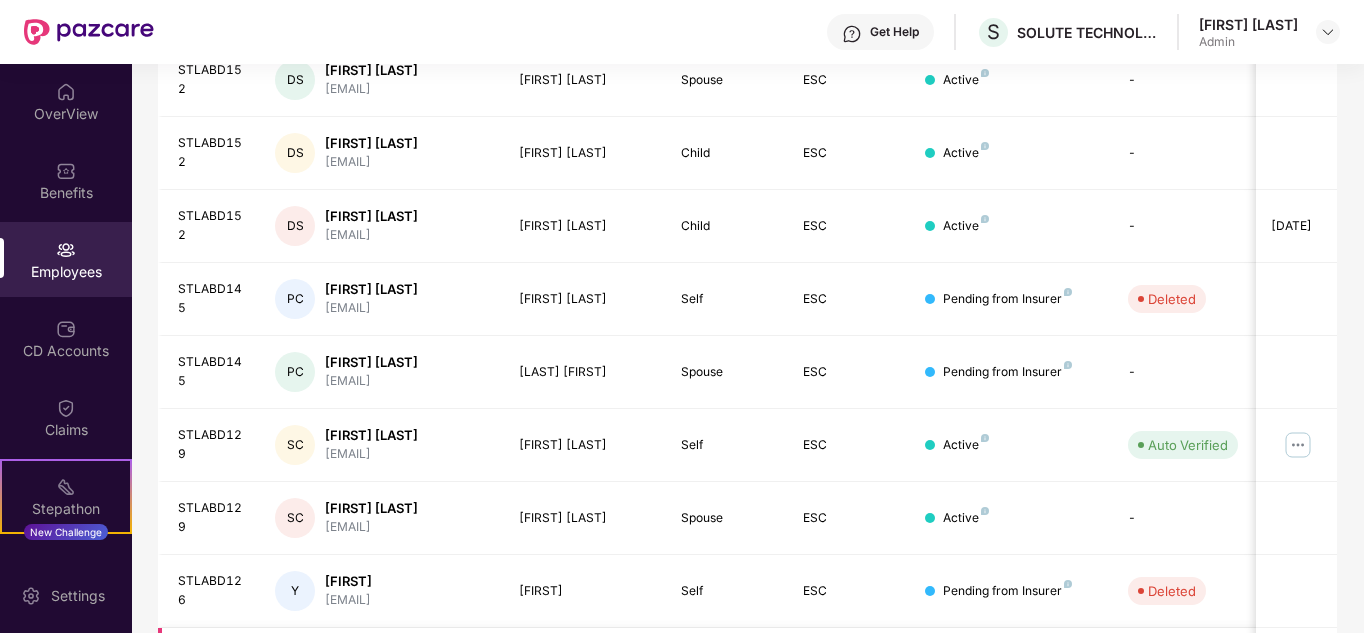 scroll, scrollTop: 596, scrollLeft: 0, axis: vertical 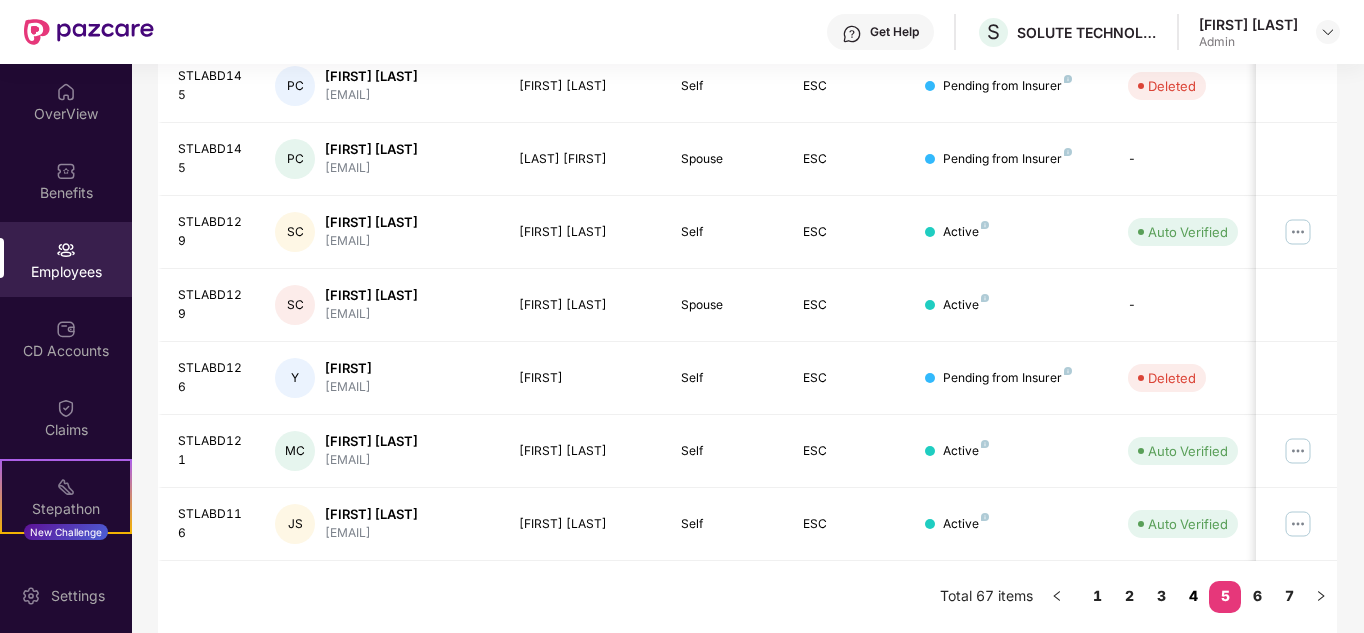 click on "4" at bounding box center [1193, 596] 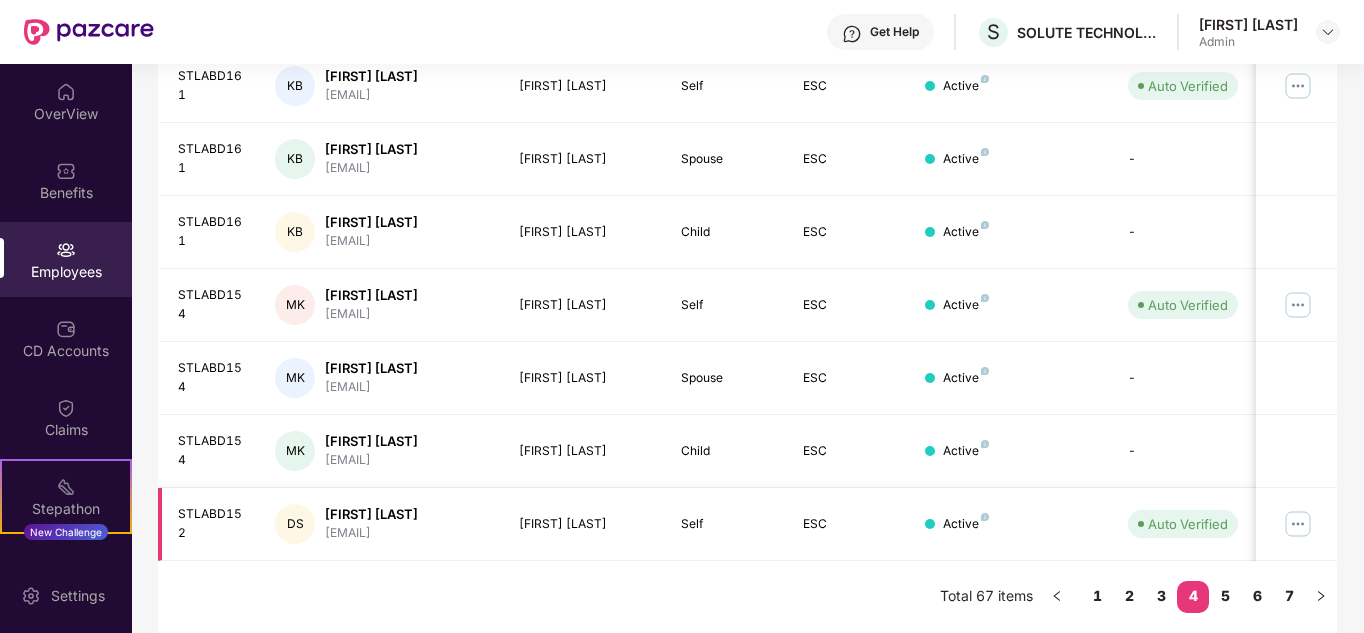 click at bounding box center (1298, 524) 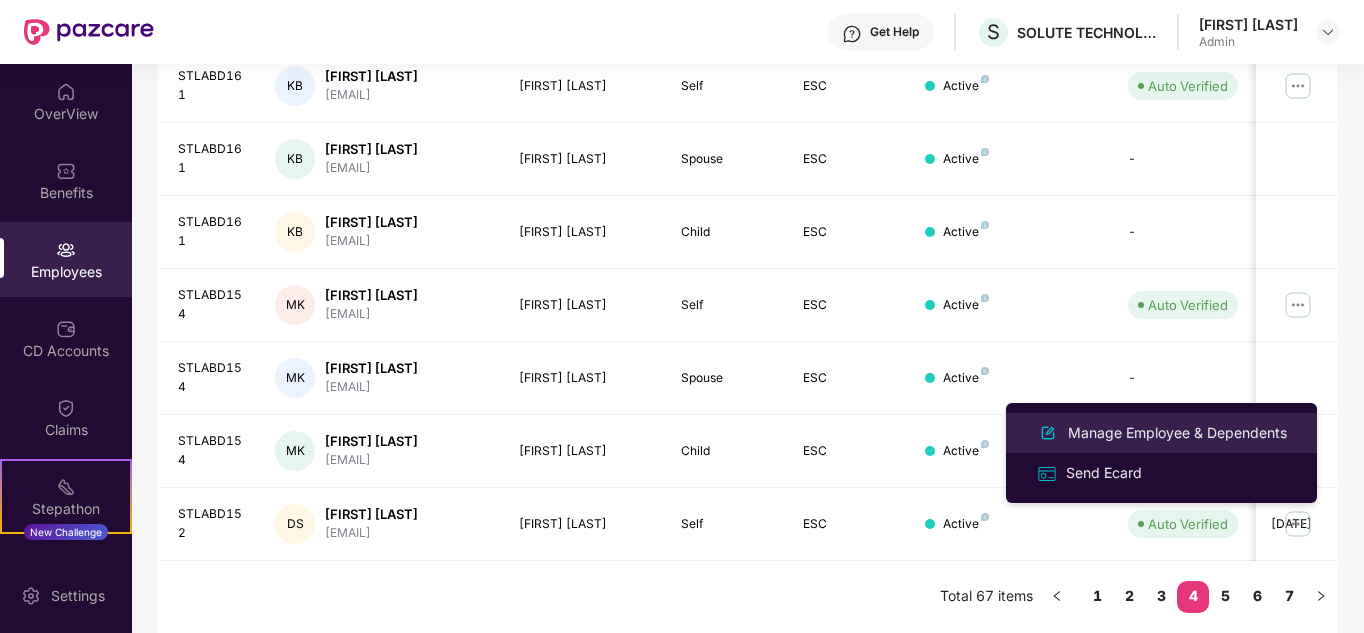 click on "Manage Employee & Dependents" at bounding box center [1177, 433] 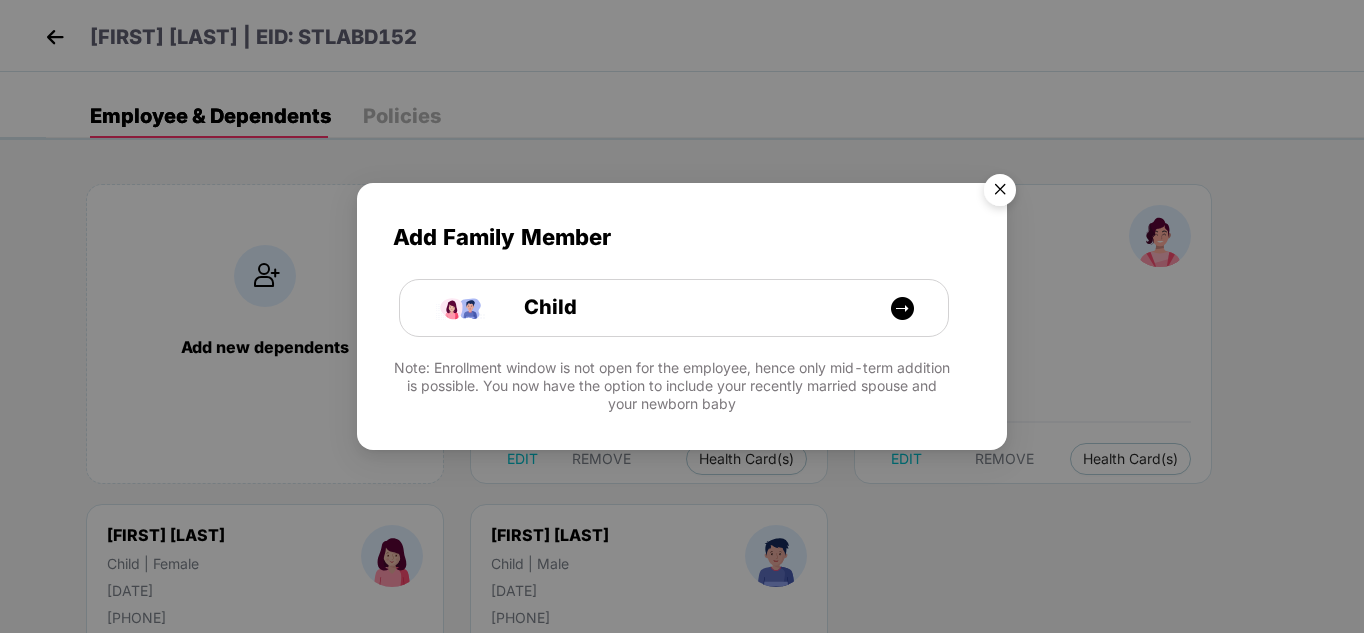 click at bounding box center [1000, 193] 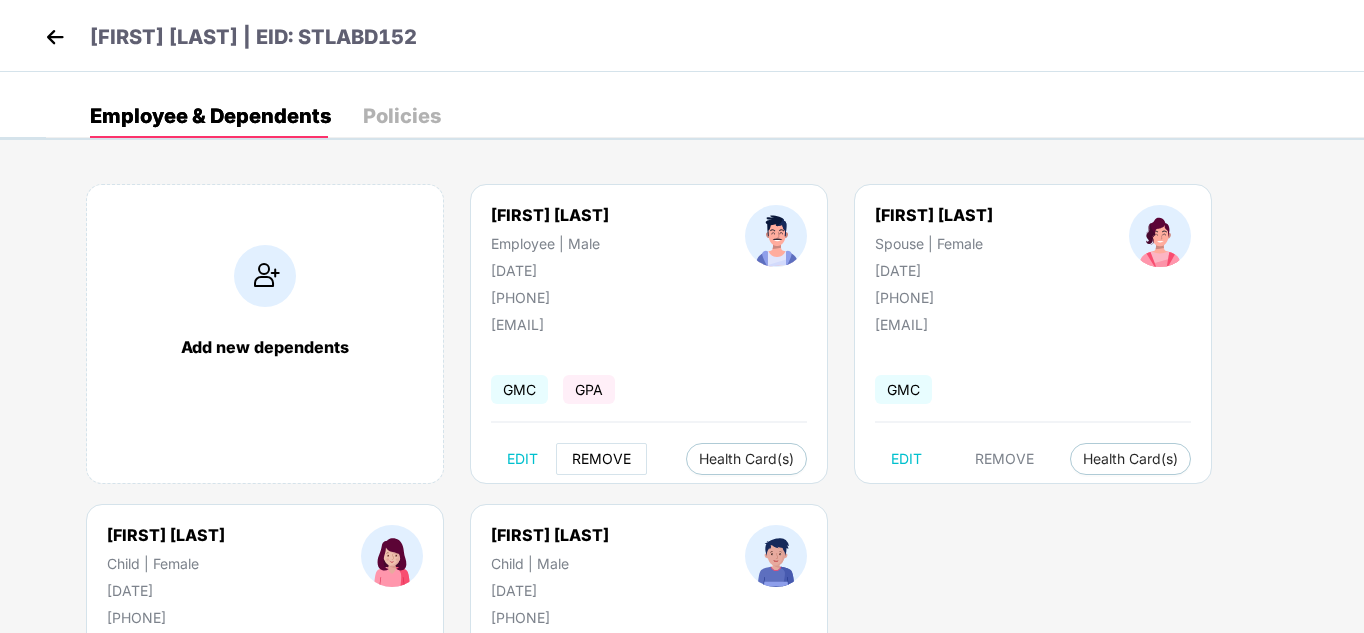 click on "REMOVE" at bounding box center (601, 459) 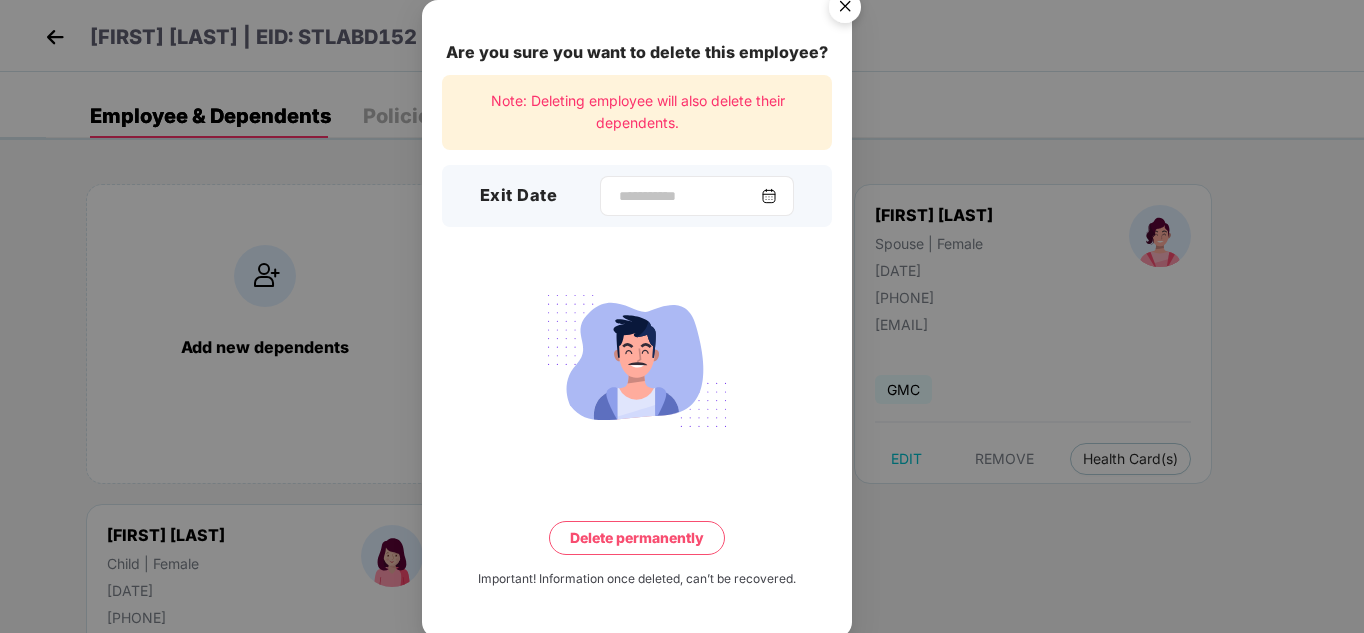 click at bounding box center [697, 196] 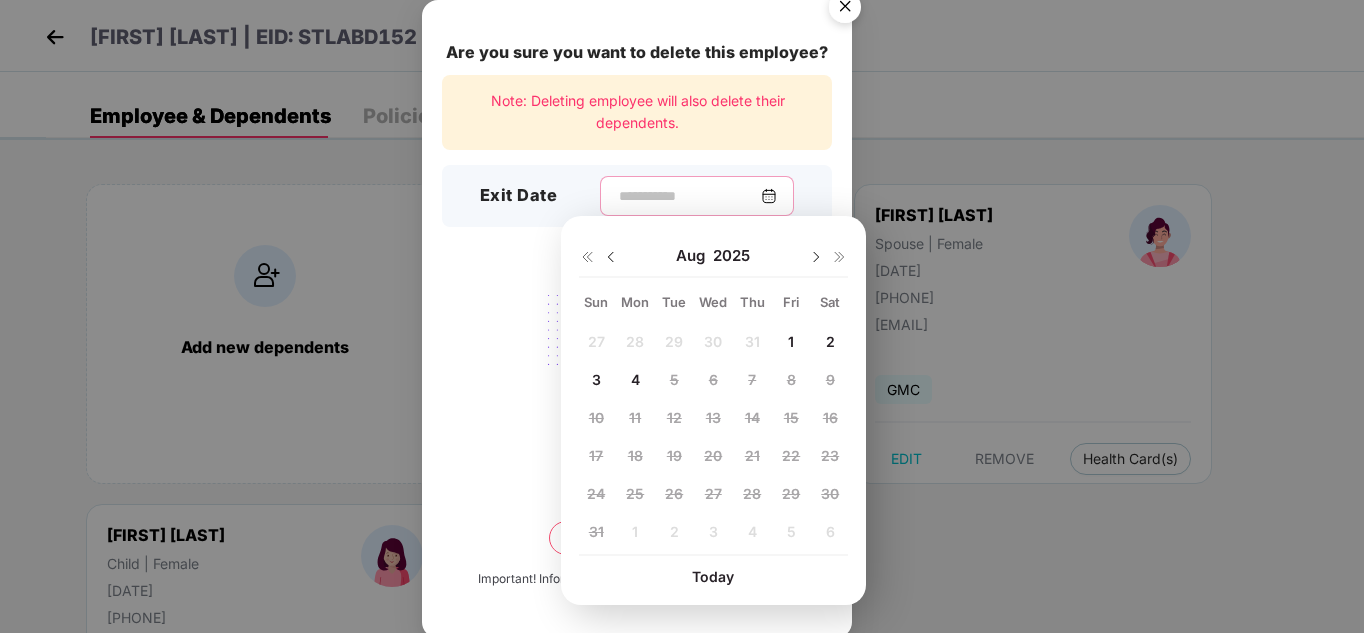 click at bounding box center (689, 196) 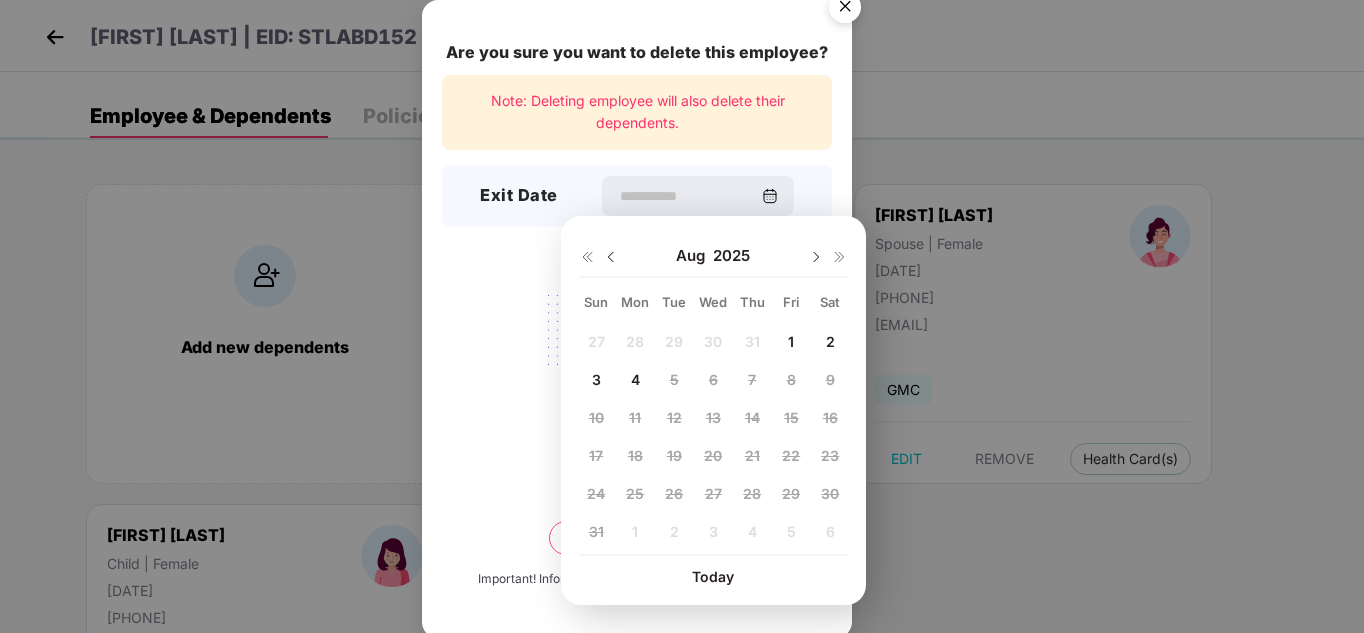 click at bounding box center [599, 256] 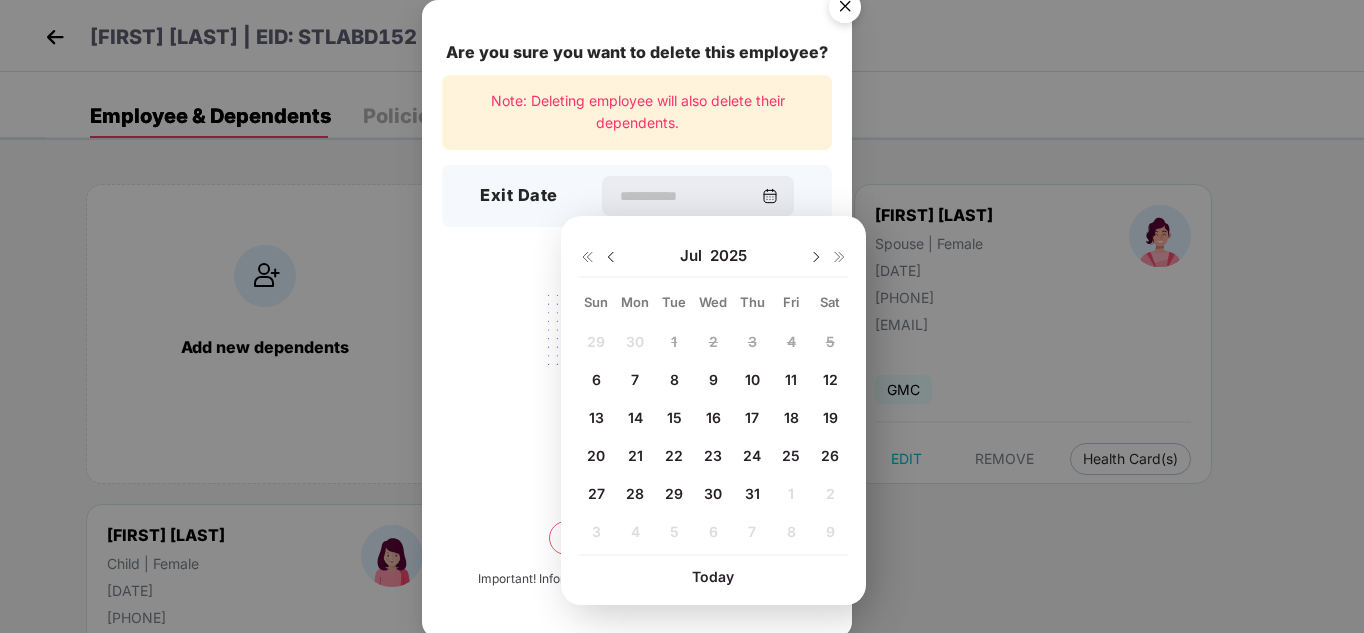 click on "31" at bounding box center [752, 493] 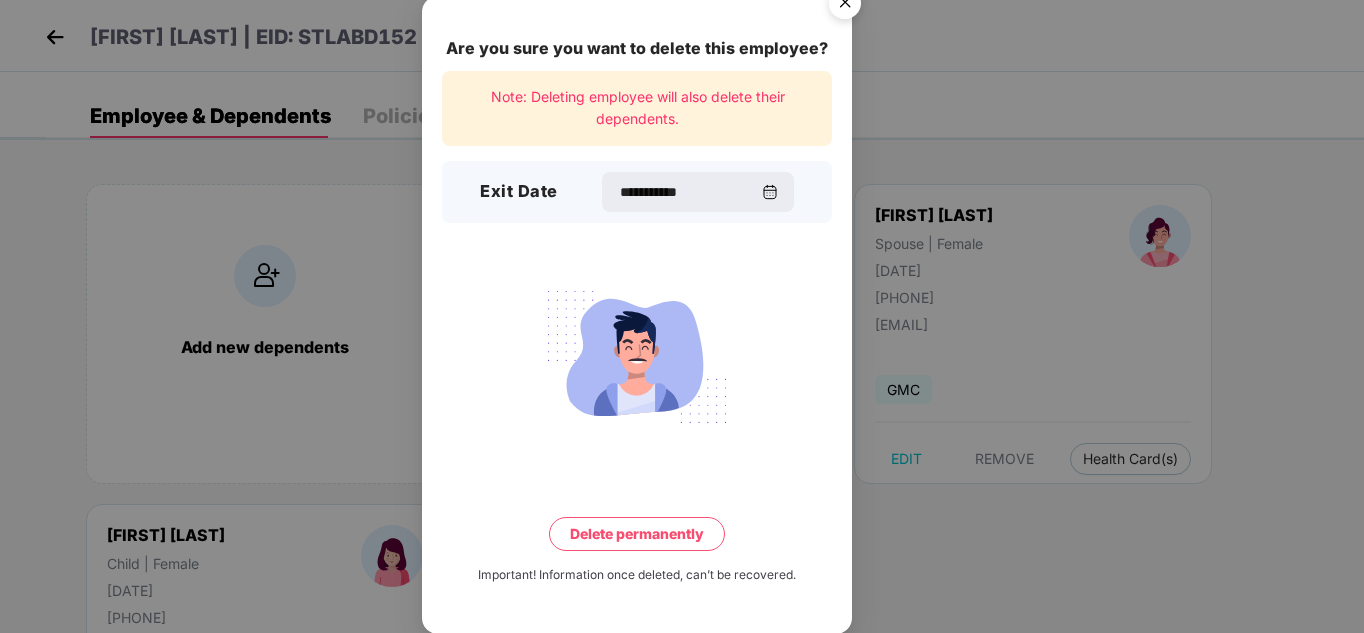 scroll, scrollTop: 5, scrollLeft: 0, axis: vertical 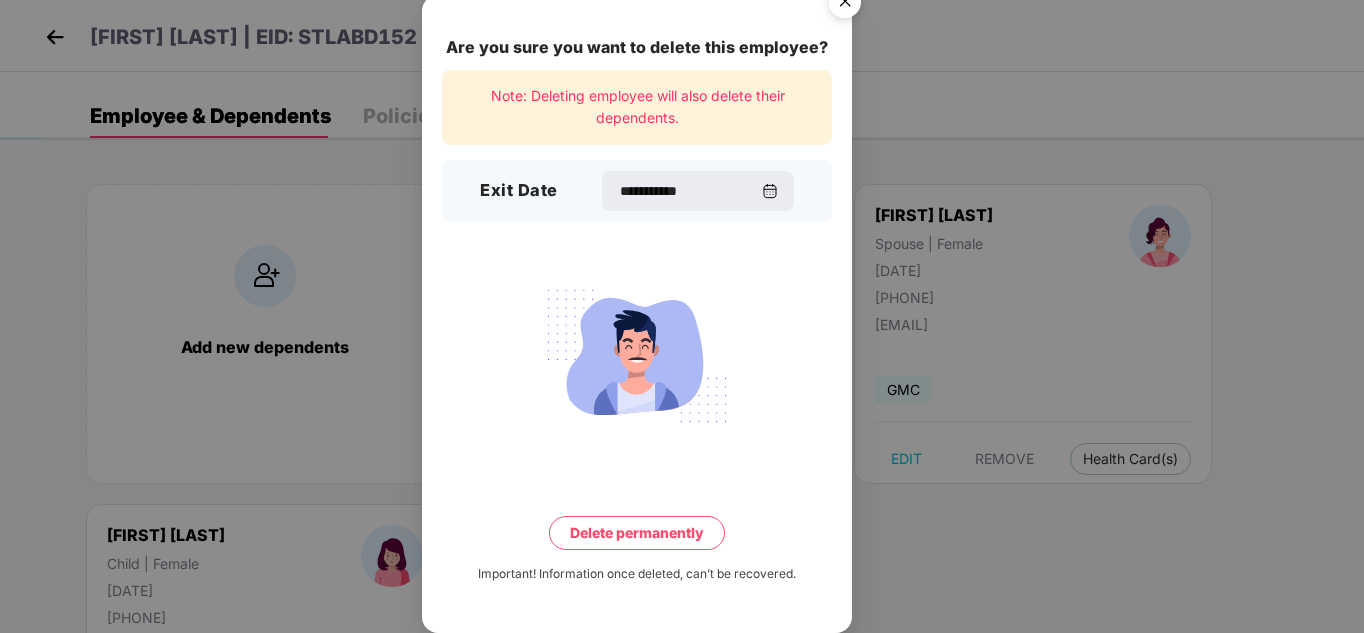 click on "Delete permanently" at bounding box center [637, 533] 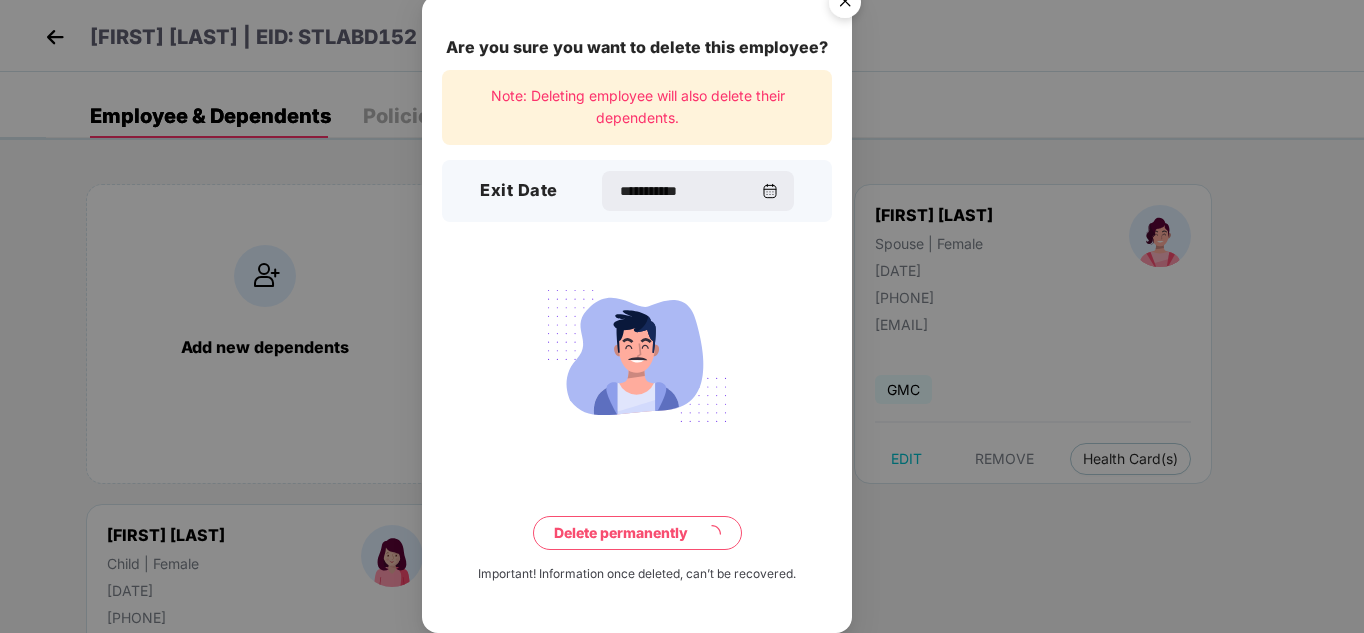 scroll, scrollTop: 0, scrollLeft: 0, axis: both 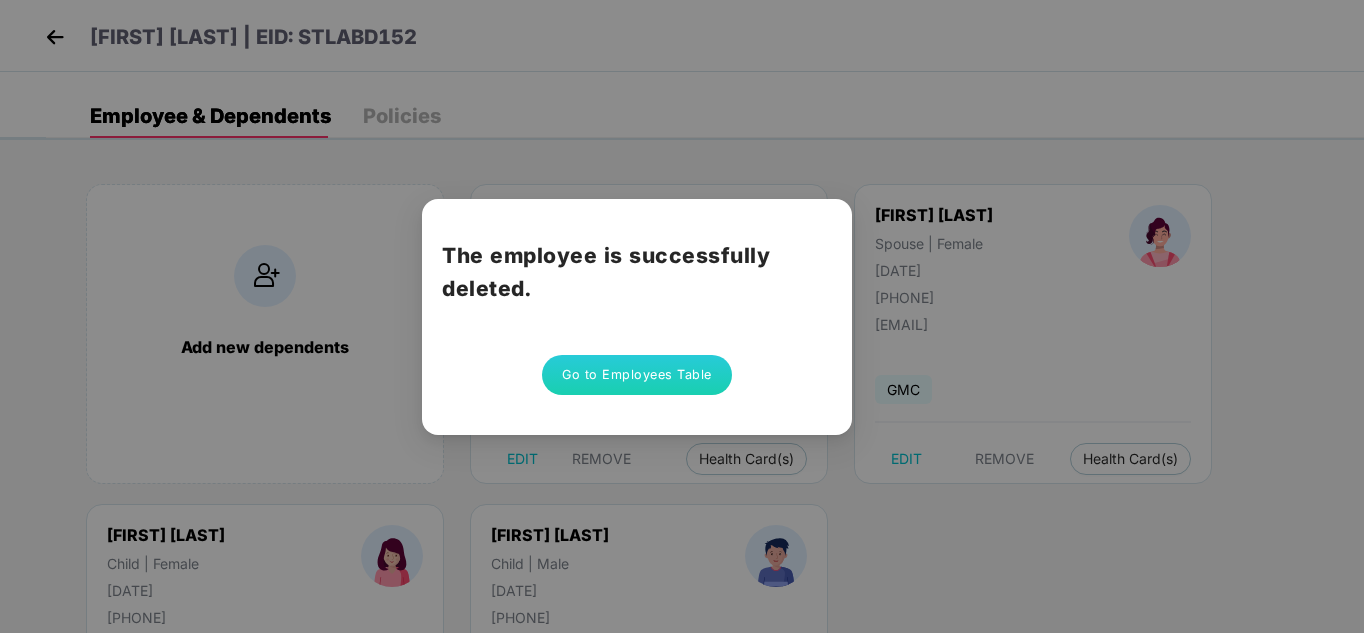 click on "Go to Employees Table" at bounding box center (637, 375) 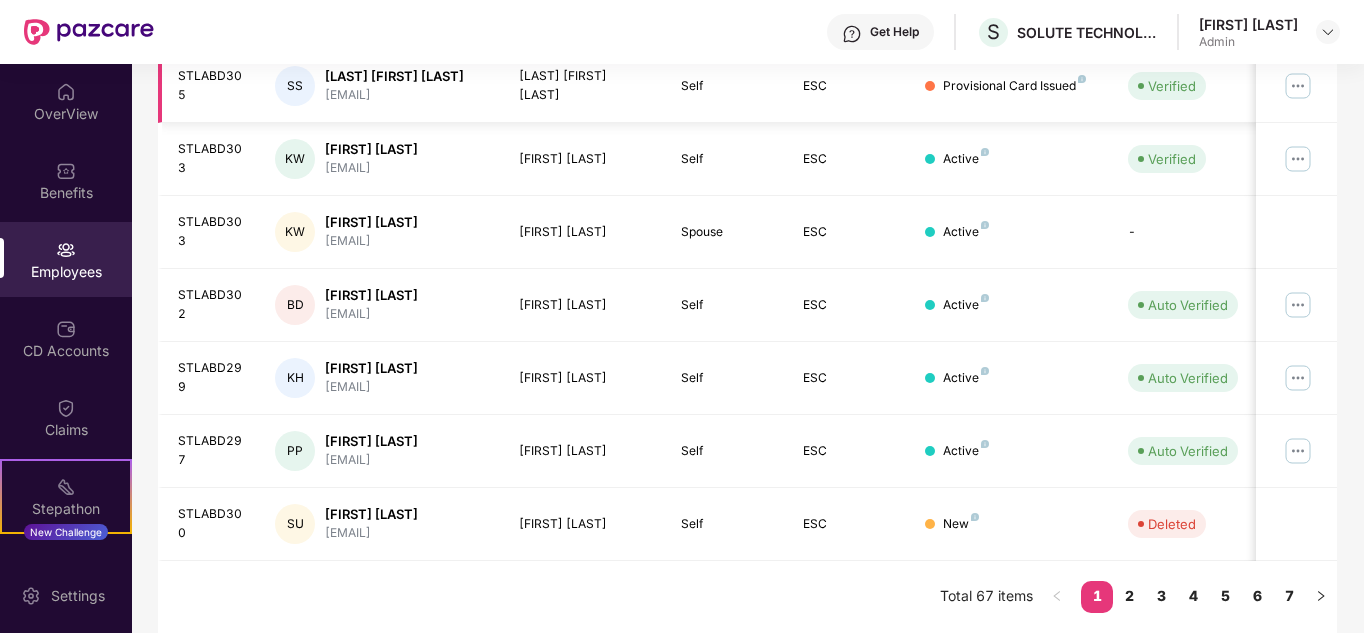 scroll, scrollTop: 697, scrollLeft: 0, axis: vertical 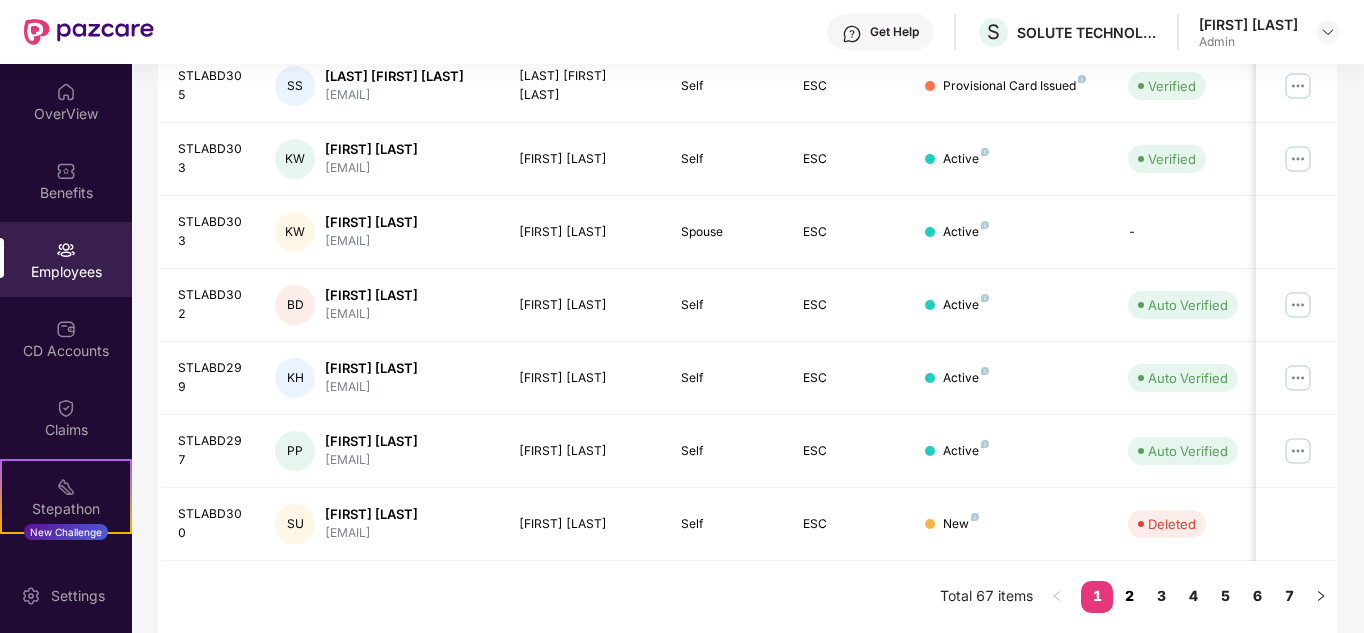 click on "2" at bounding box center (1129, 596) 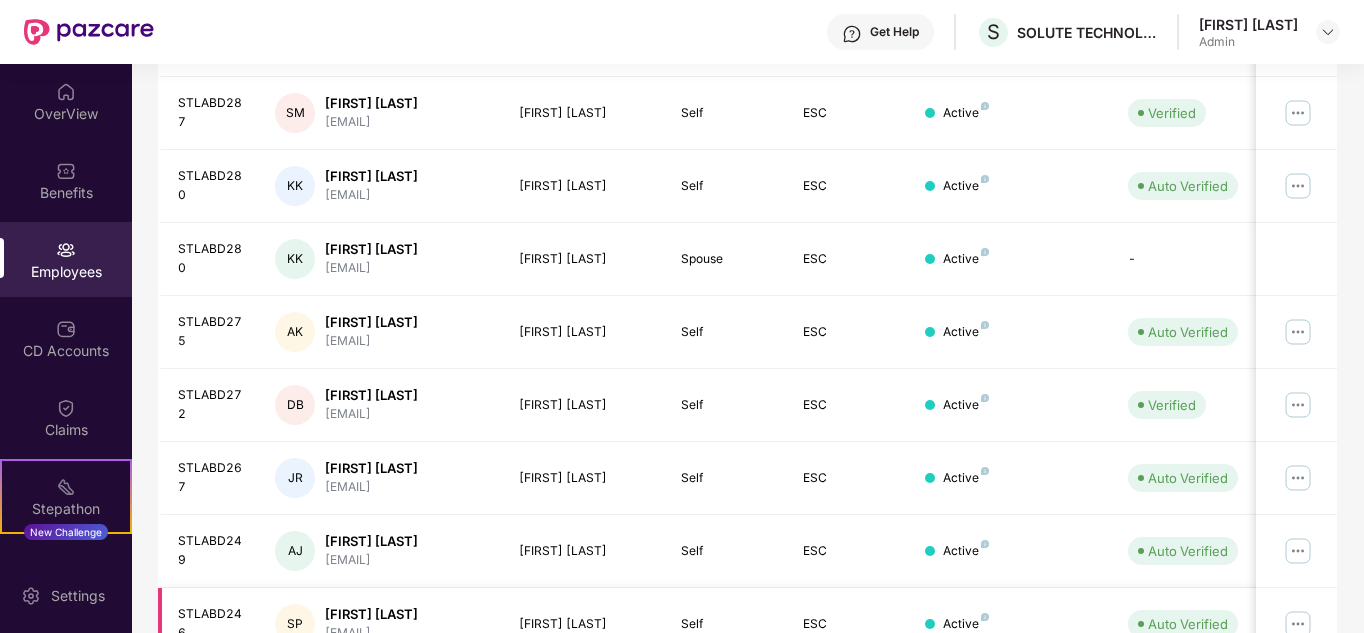 scroll, scrollTop: 630, scrollLeft: 0, axis: vertical 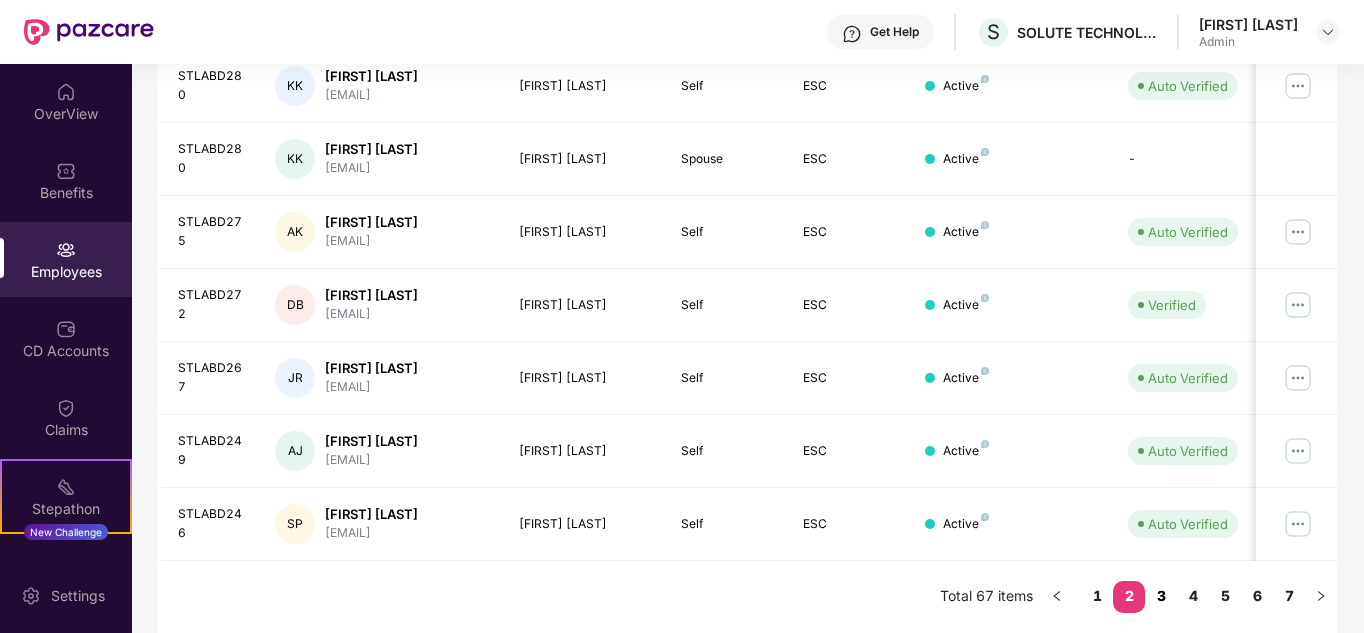 click on "3" at bounding box center (1161, 596) 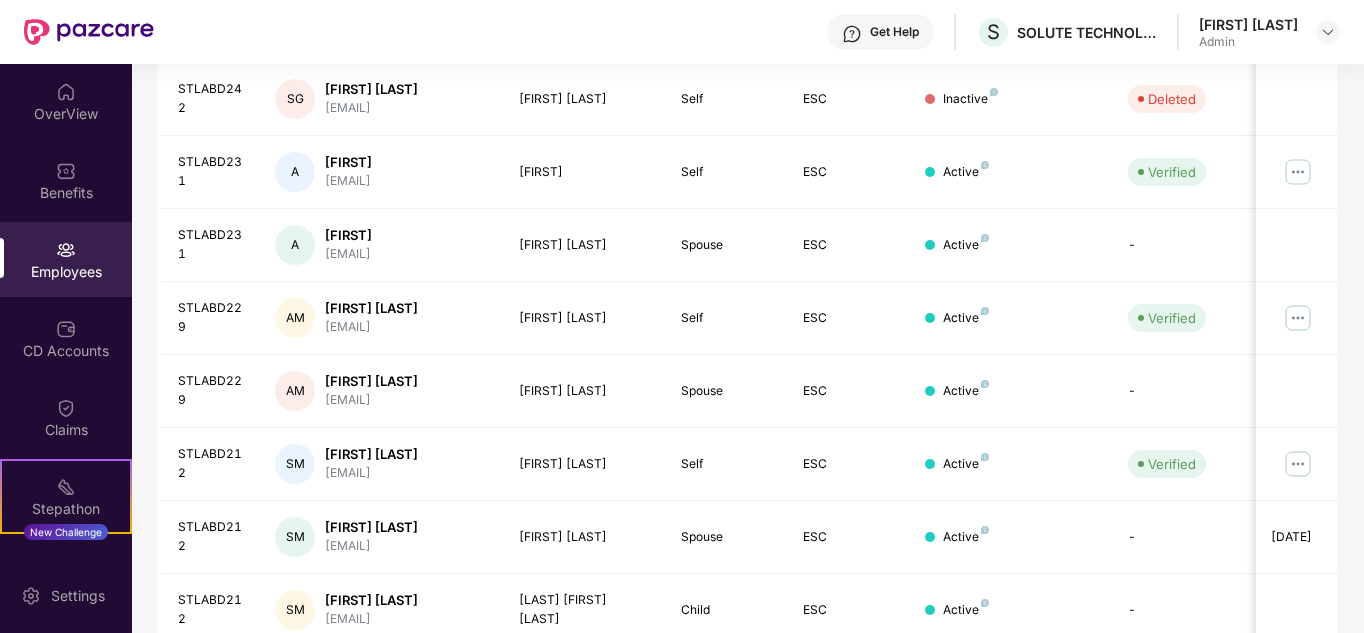 scroll, scrollTop: 596, scrollLeft: 0, axis: vertical 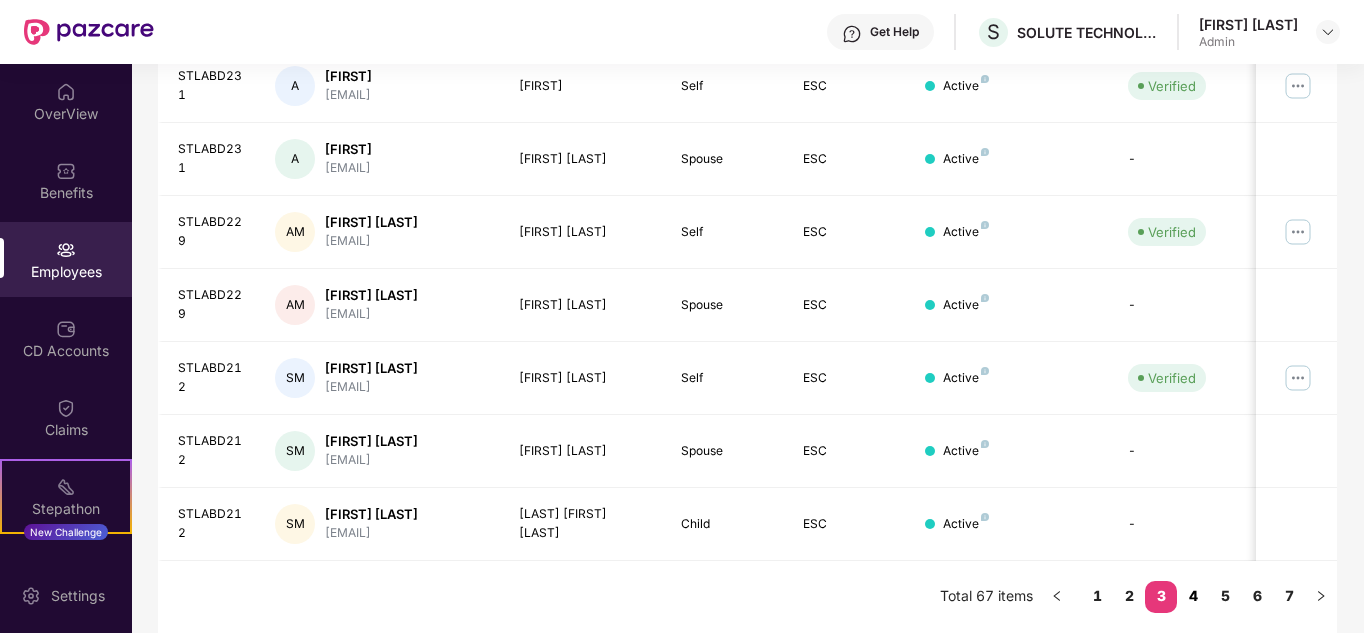 click on "4" at bounding box center [1193, 596] 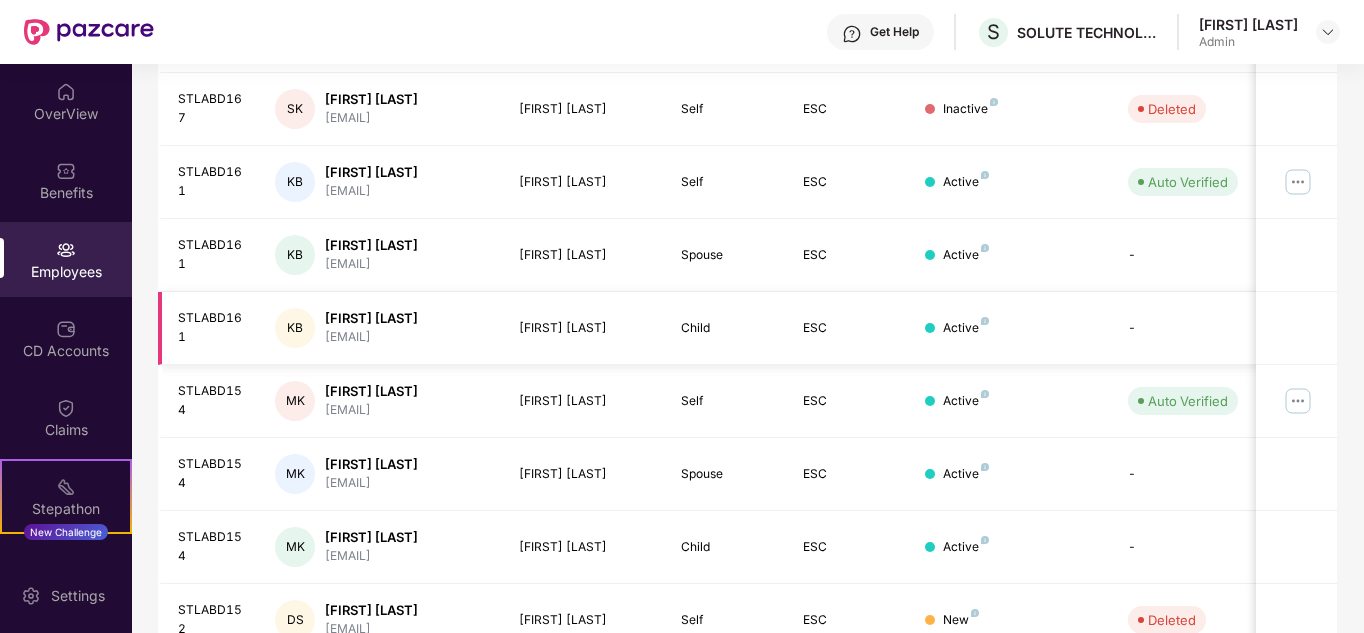 scroll, scrollTop: 596, scrollLeft: 0, axis: vertical 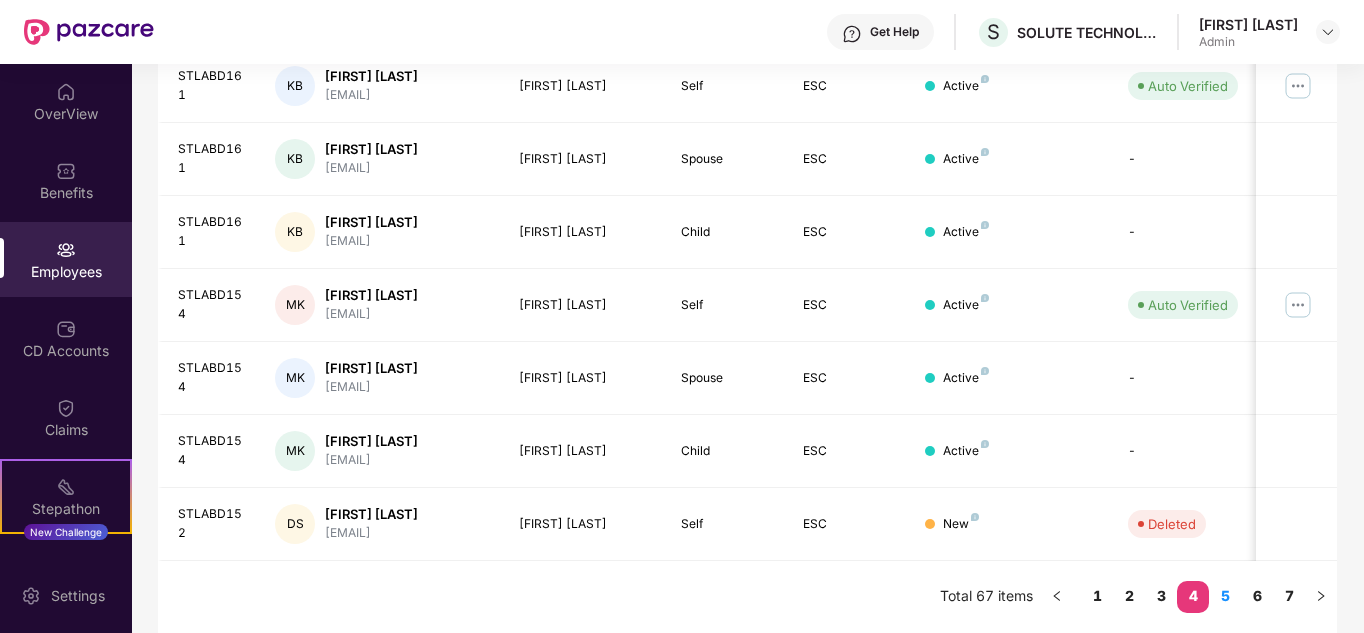 click on "5" at bounding box center (1225, 597) 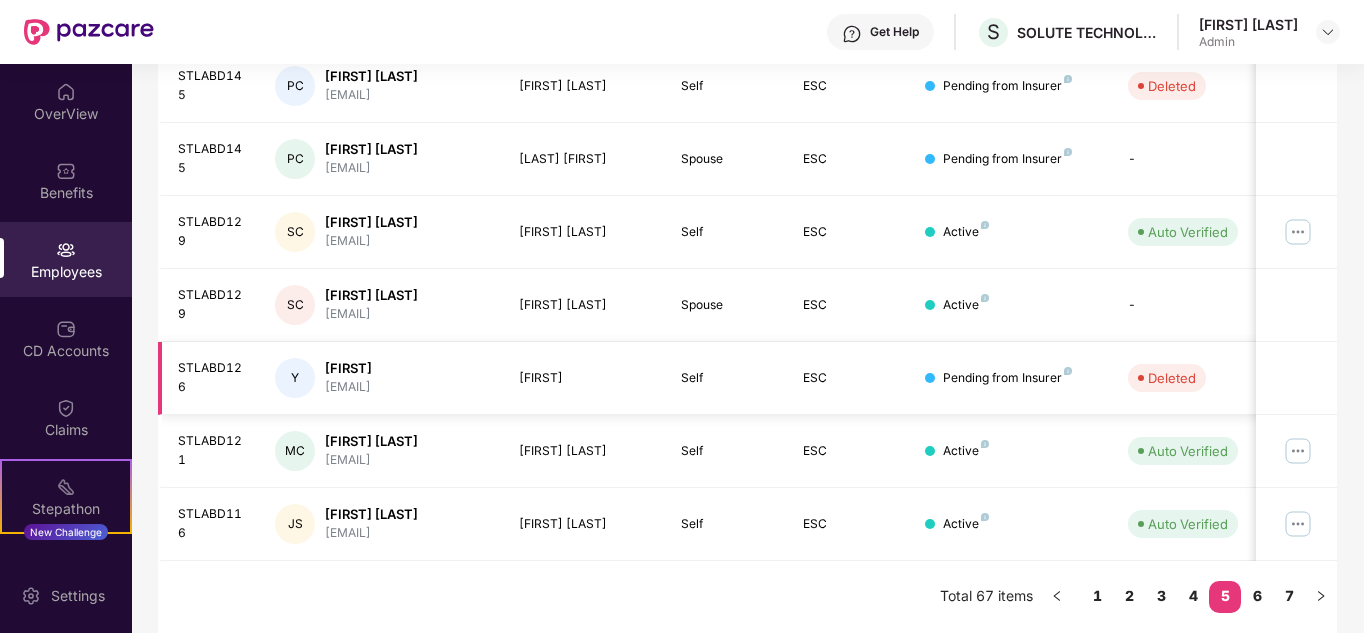 scroll, scrollTop: 613, scrollLeft: 0, axis: vertical 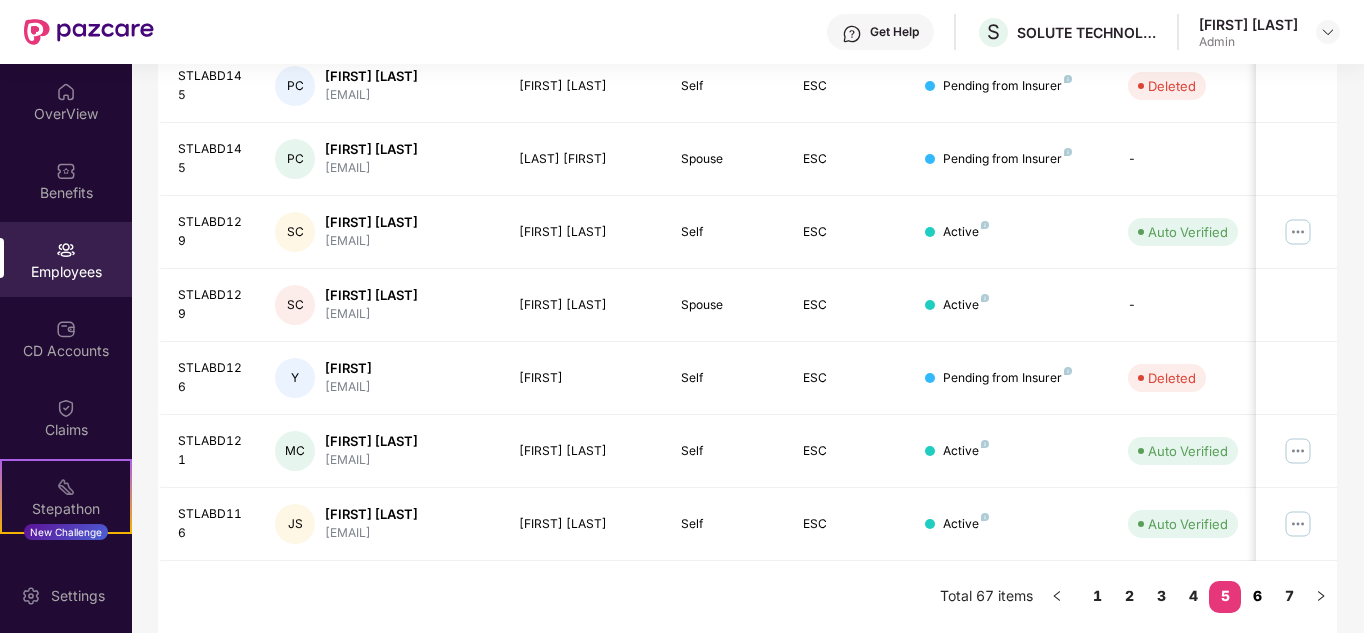 click on "6" at bounding box center (1257, 596) 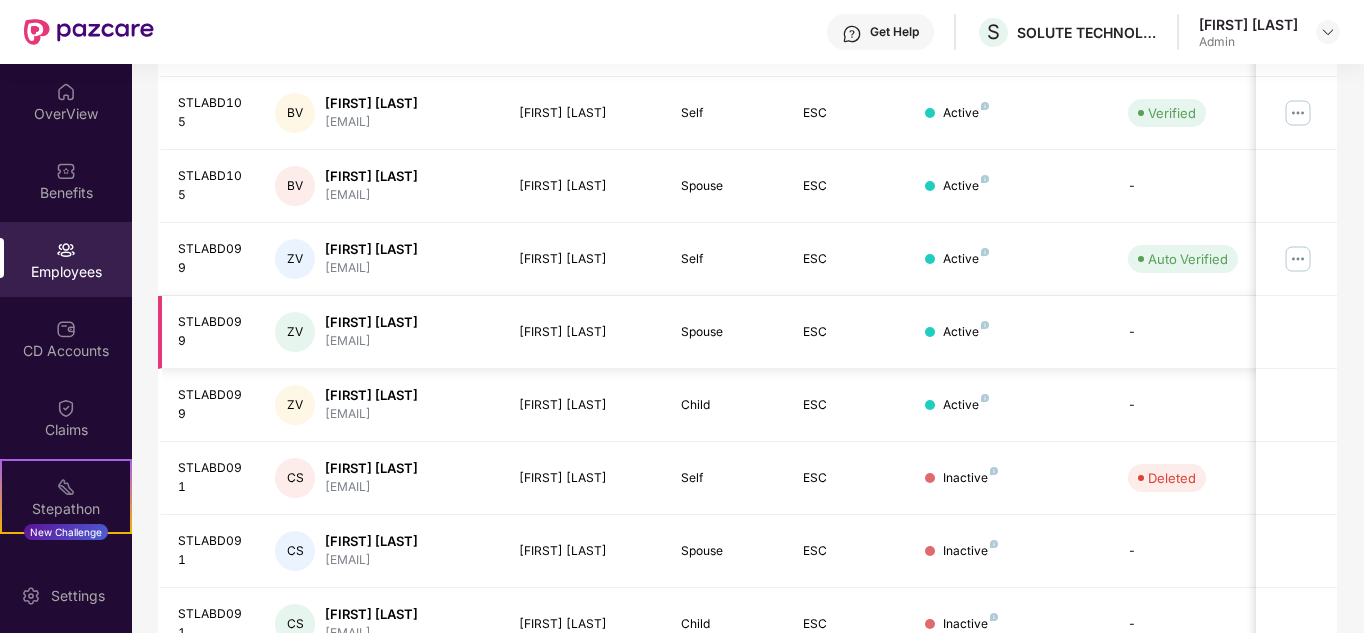 scroll, scrollTop: 596, scrollLeft: 0, axis: vertical 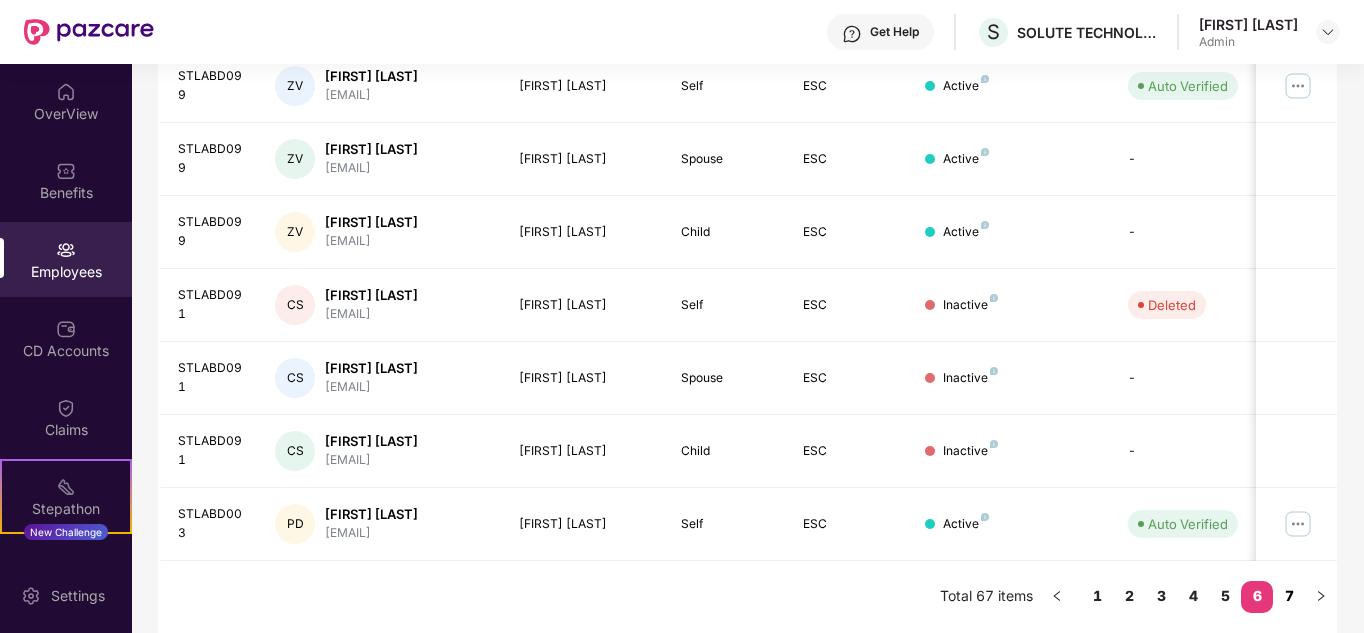 click on "7" at bounding box center (1289, 596) 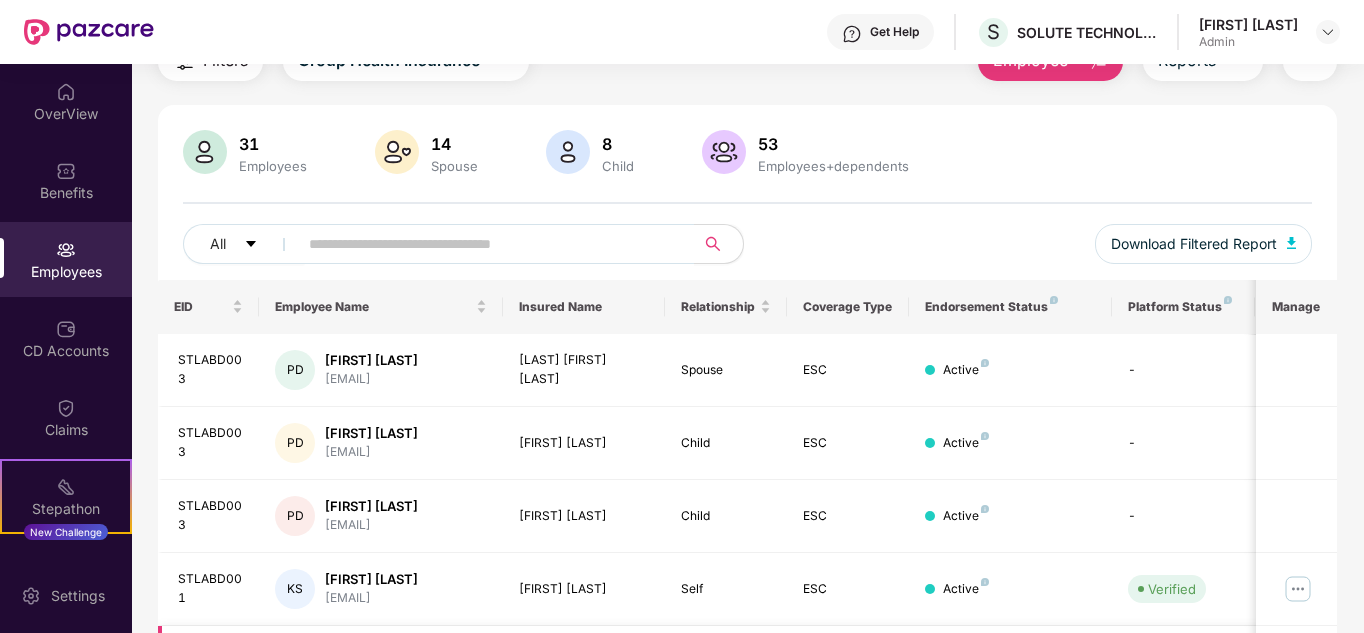 scroll, scrollTop: 77, scrollLeft: 0, axis: vertical 